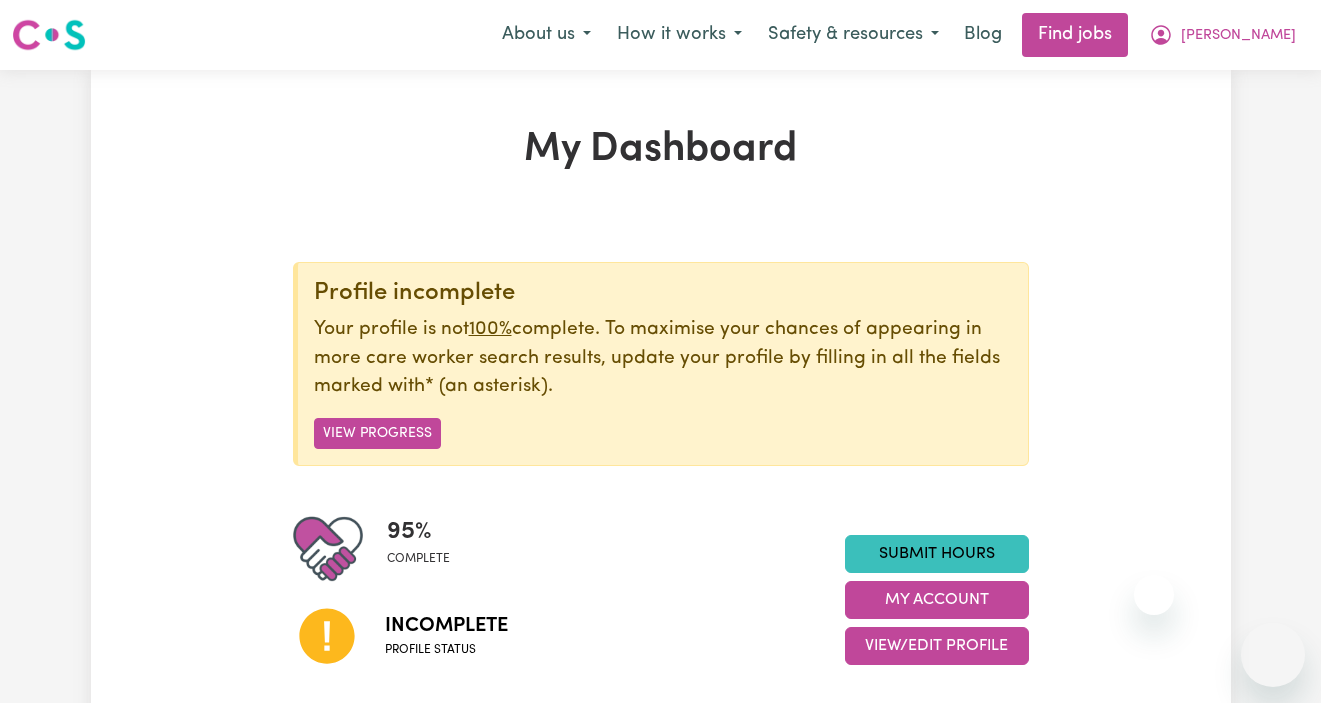 scroll, scrollTop: 0, scrollLeft: 0, axis: both 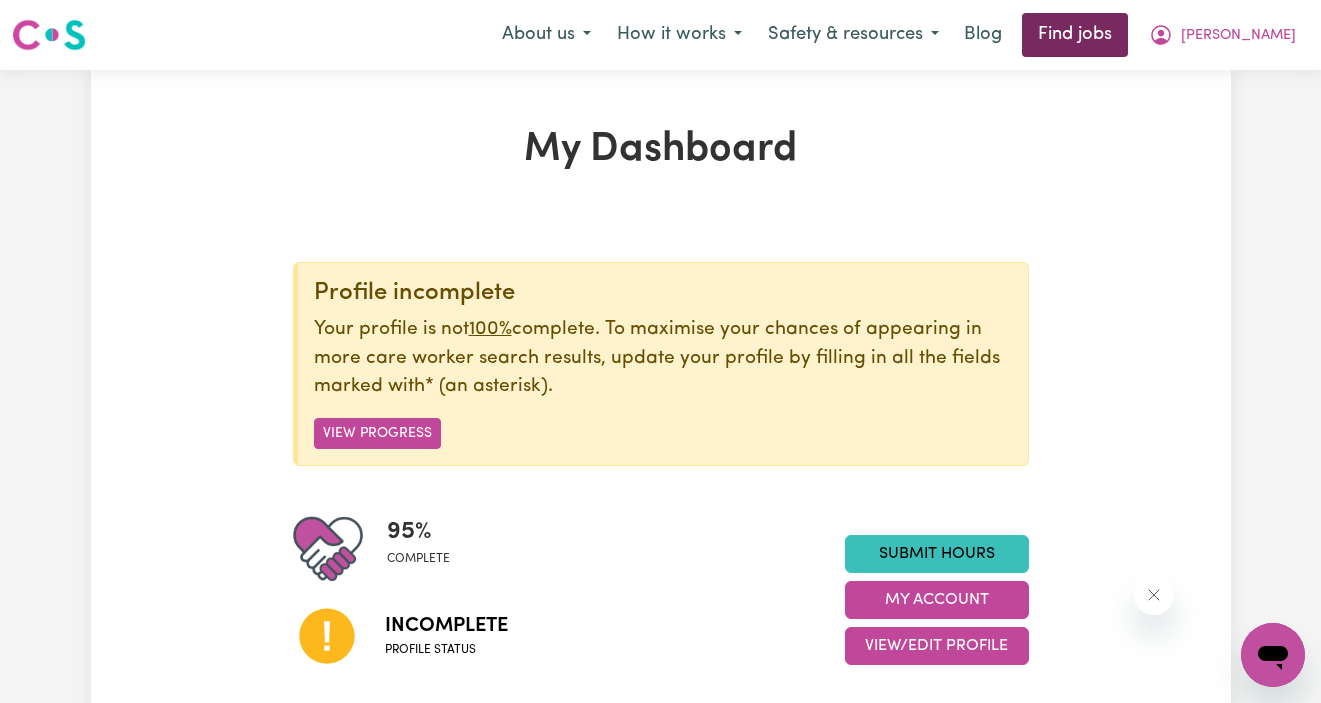 click on "Find jobs" at bounding box center (1075, 35) 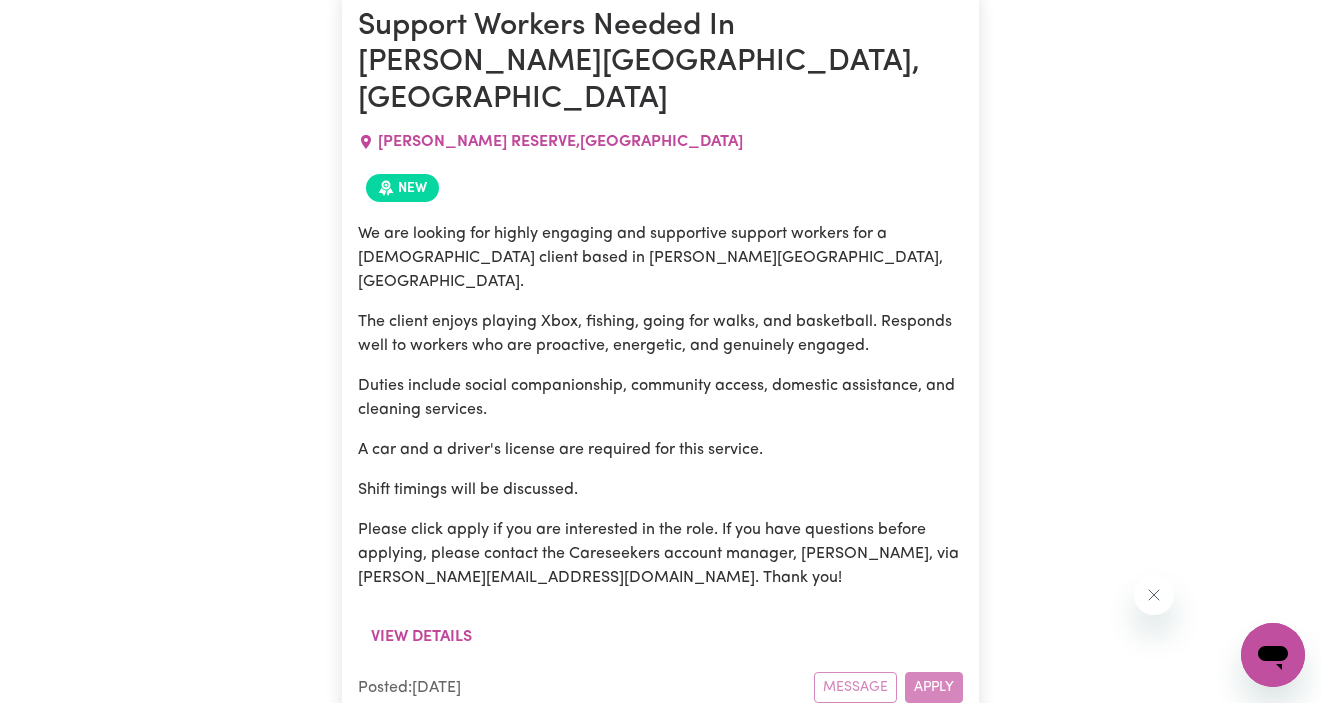 scroll, scrollTop: 3379, scrollLeft: 0, axis: vertical 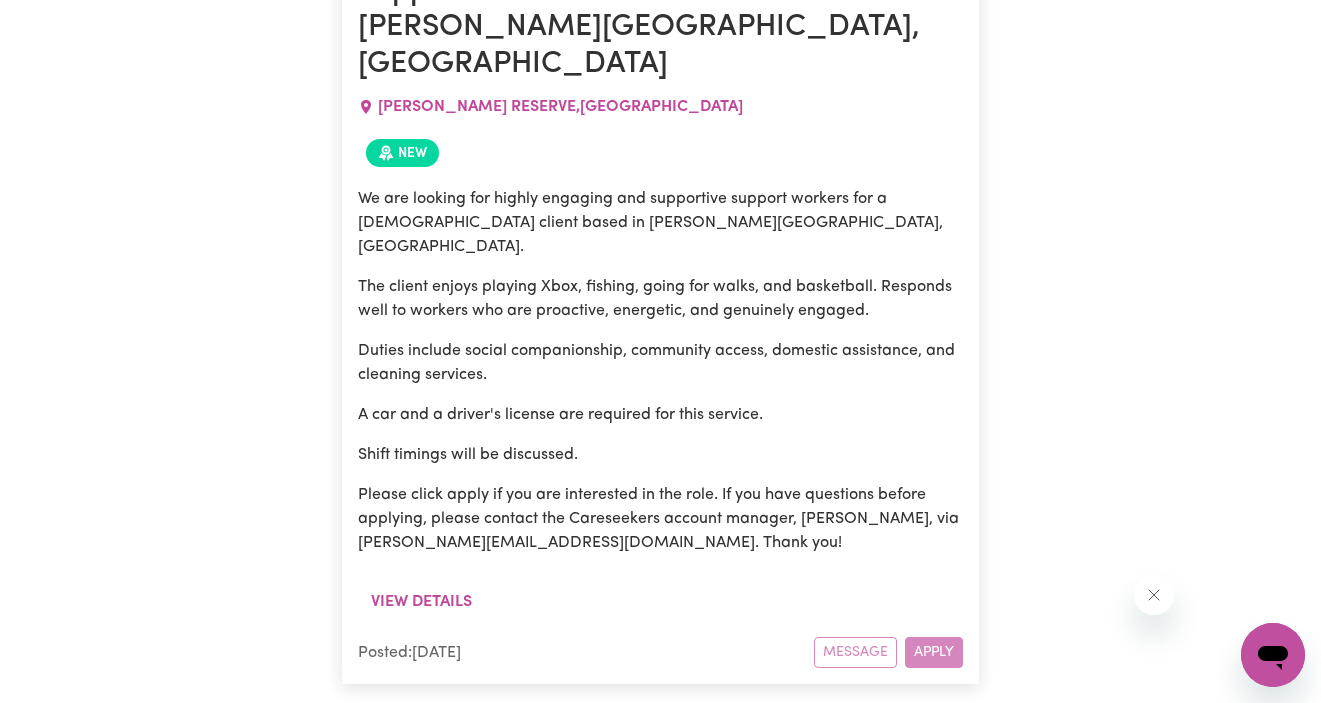 click on "Message Apply" at bounding box center [888, 652] 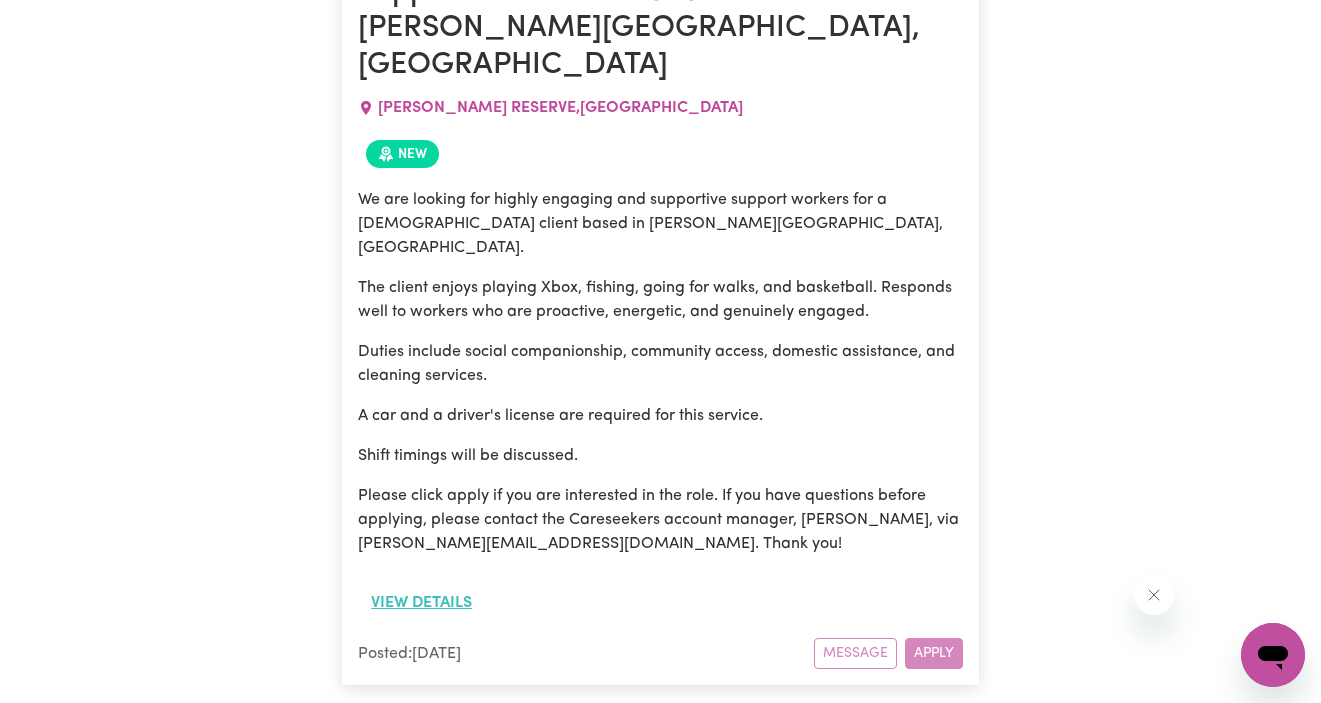 click on "View details" at bounding box center (421, 603) 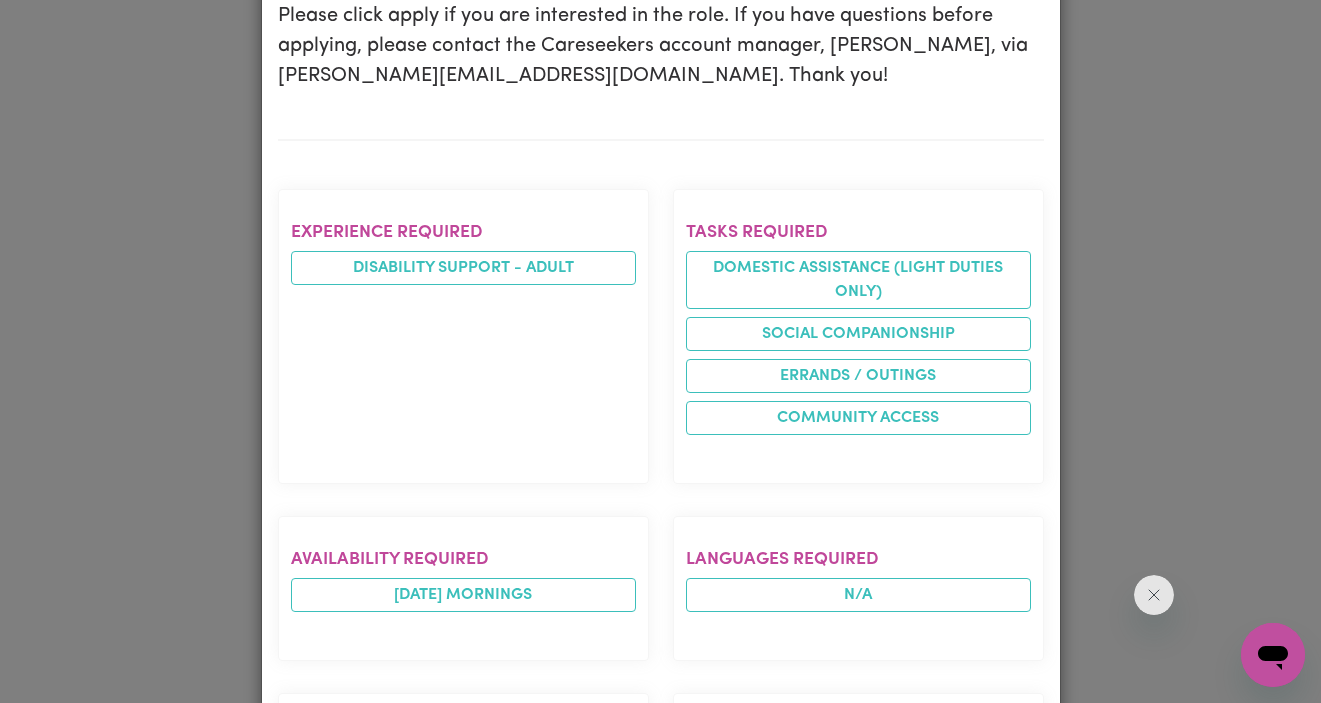 scroll, scrollTop: 818, scrollLeft: 0, axis: vertical 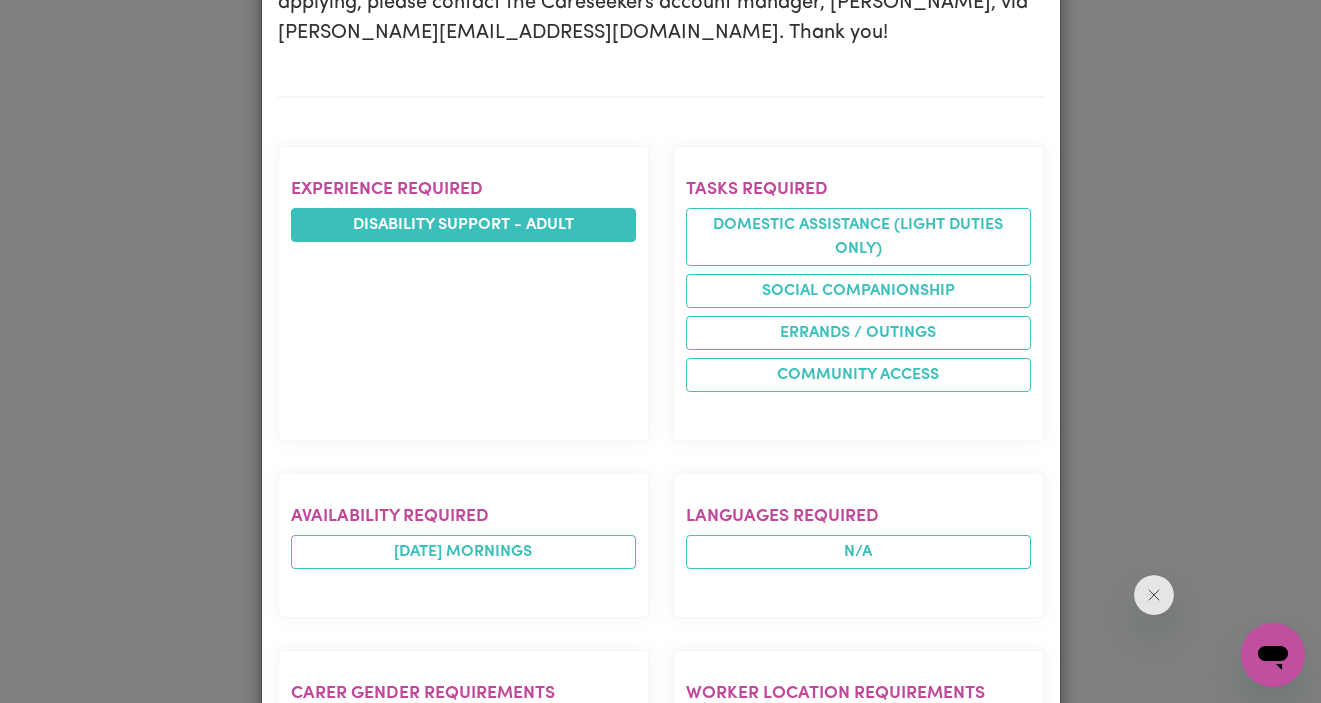click on "Disability support - Adult" at bounding box center (463, 225) 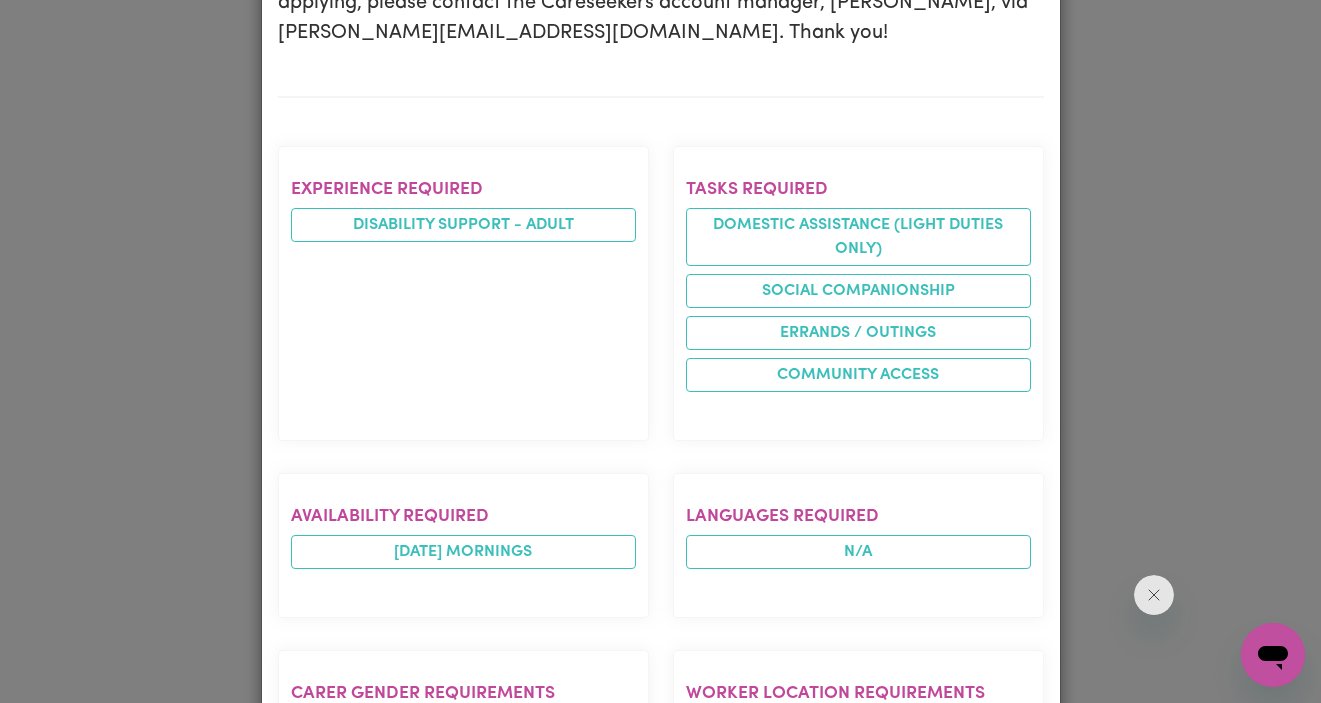 click on "Experience required Disability support - Adult" at bounding box center (463, 293) 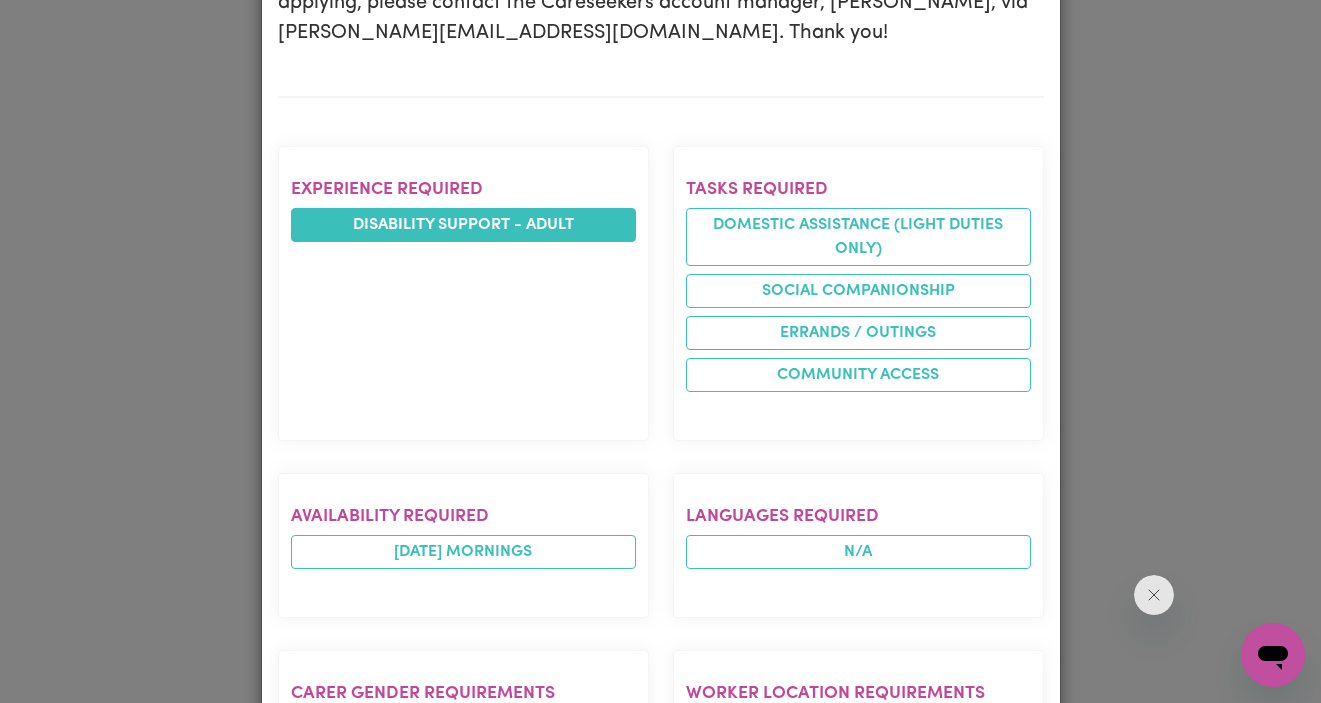 click on "Disability support - Adult" at bounding box center [463, 225] 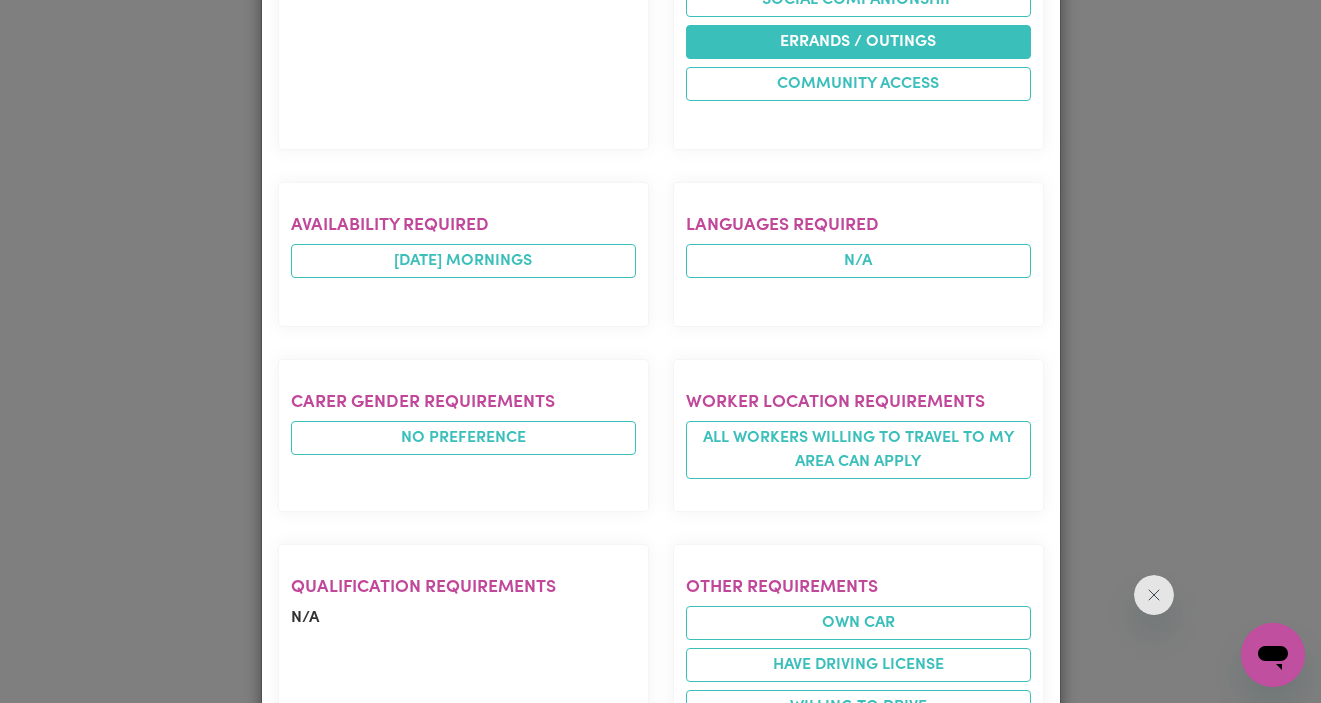 scroll, scrollTop: 1194, scrollLeft: 0, axis: vertical 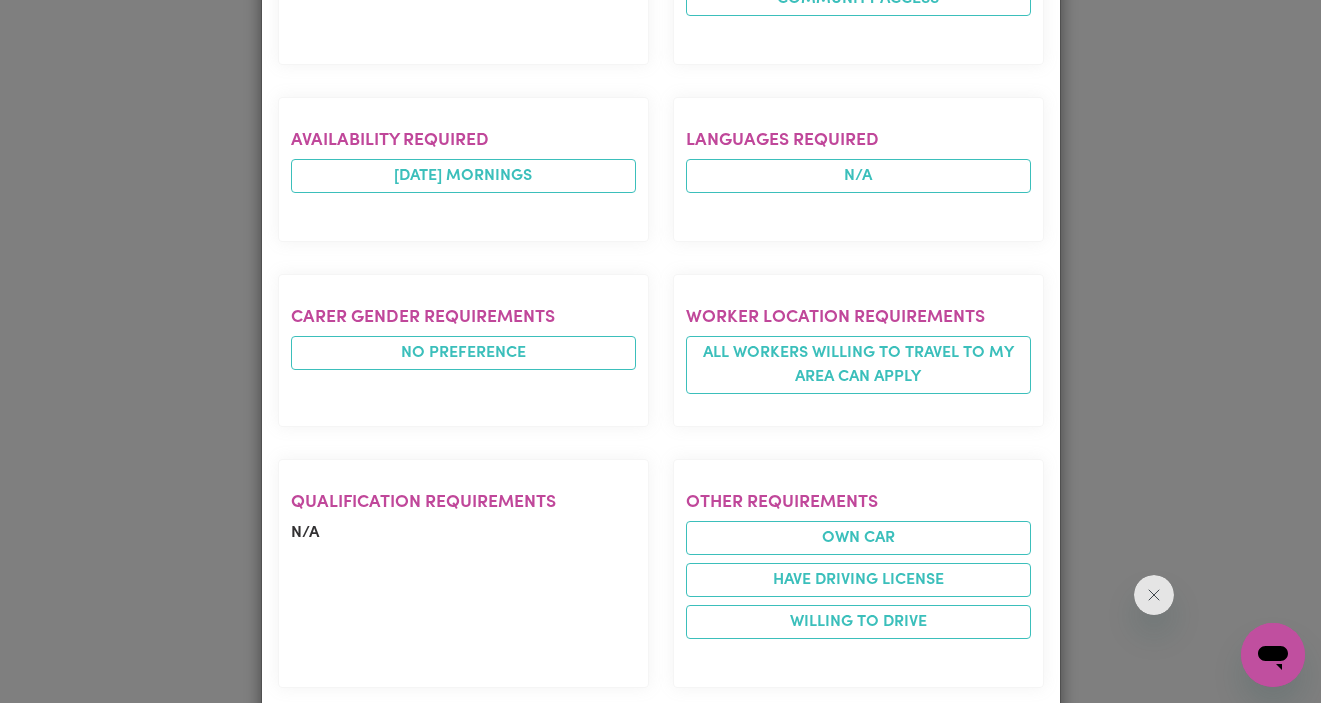 click on "Job Details Support Workers Needed In [PERSON_NAME][GEOGRAPHIC_DATA], [GEOGRAPHIC_DATA][PERSON_NAME] ,  [GEOGRAPHIC_DATA] Posted by:  Client Job description We are looking for highly engaging and supportive support workers for a [DEMOGRAPHIC_DATA] client based in [PERSON_NAME][GEOGRAPHIC_DATA], [GEOGRAPHIC_DATA]. The client enjoys playing Xbox, fishing, going for walks, and basketball. Responds well to workers who are proactive, energetic, and genuinely engaged. Duties include social companionship, community access, domestic assistance, and cleaning services.  A car and a driver's license are required for this service. Shift timings will be discussed. Please click apply if you are interested in the role. If you have questions before applying, please contact the Careseekers account manager, [PERSON_NAME], via [PERSON_NAME][EMAIL_ADDRESS][DOMAIN_NAME]. Thank you! Experience required Disability support - Adult Tasks required Domestic assistance (light duties only) Social companionship Errands / Outings Community access Availability required [DATE] mornings Languages required N/A Carer gender requirements N/A Own Car" at bounding box center (660, 351) 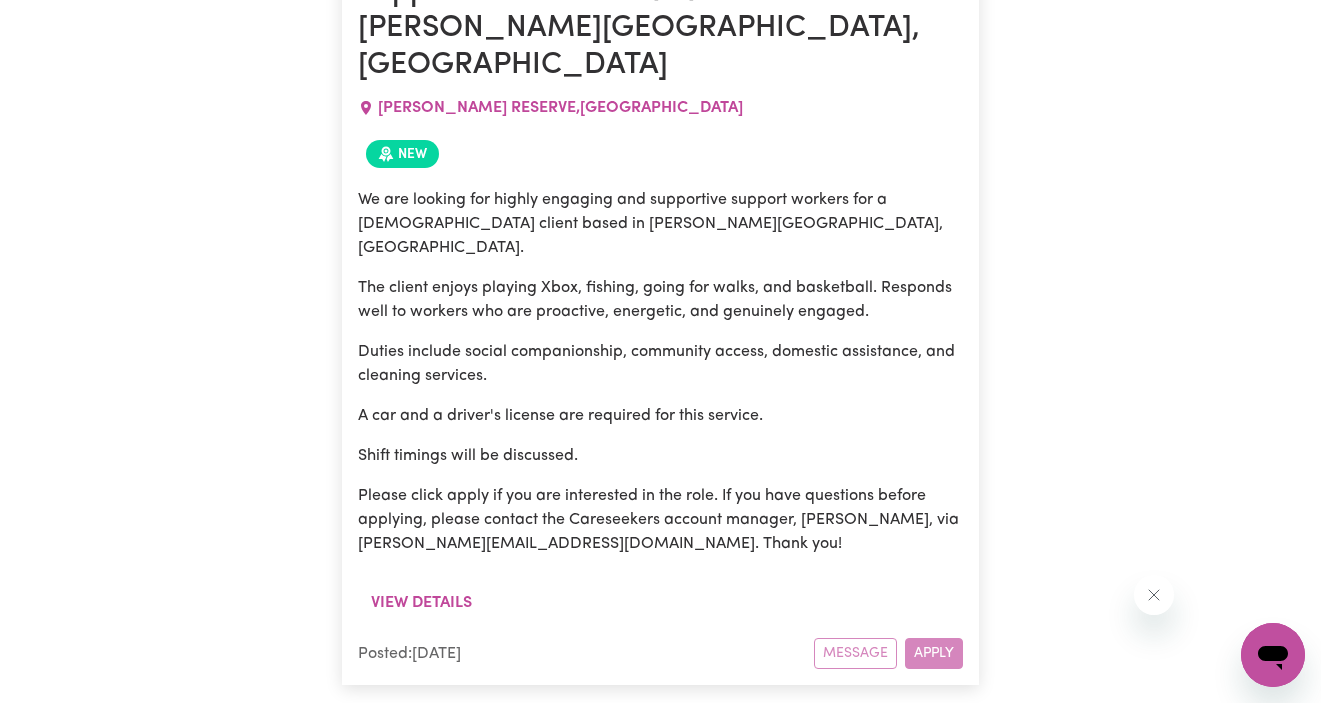 scroll, scrollTop: 0, scrollLeft: 0, axis: both 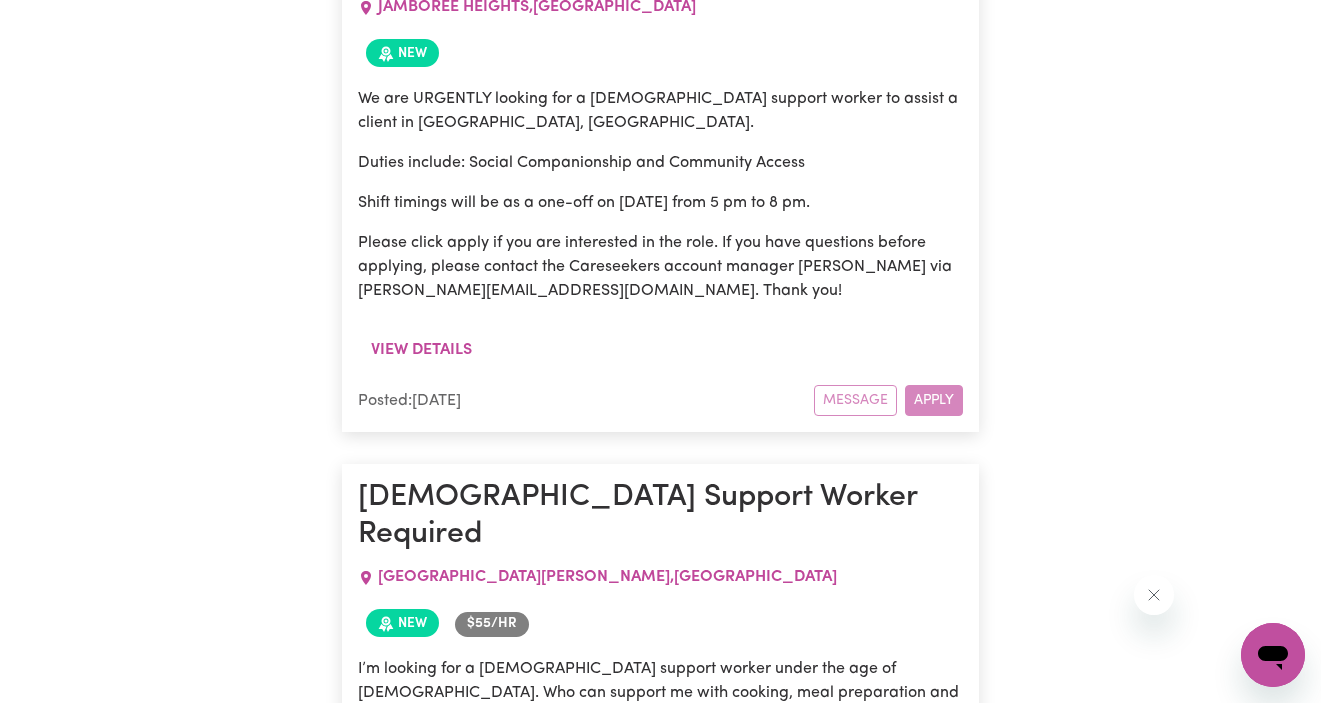 click on "Message Apply" at bounding box center [888, 874] 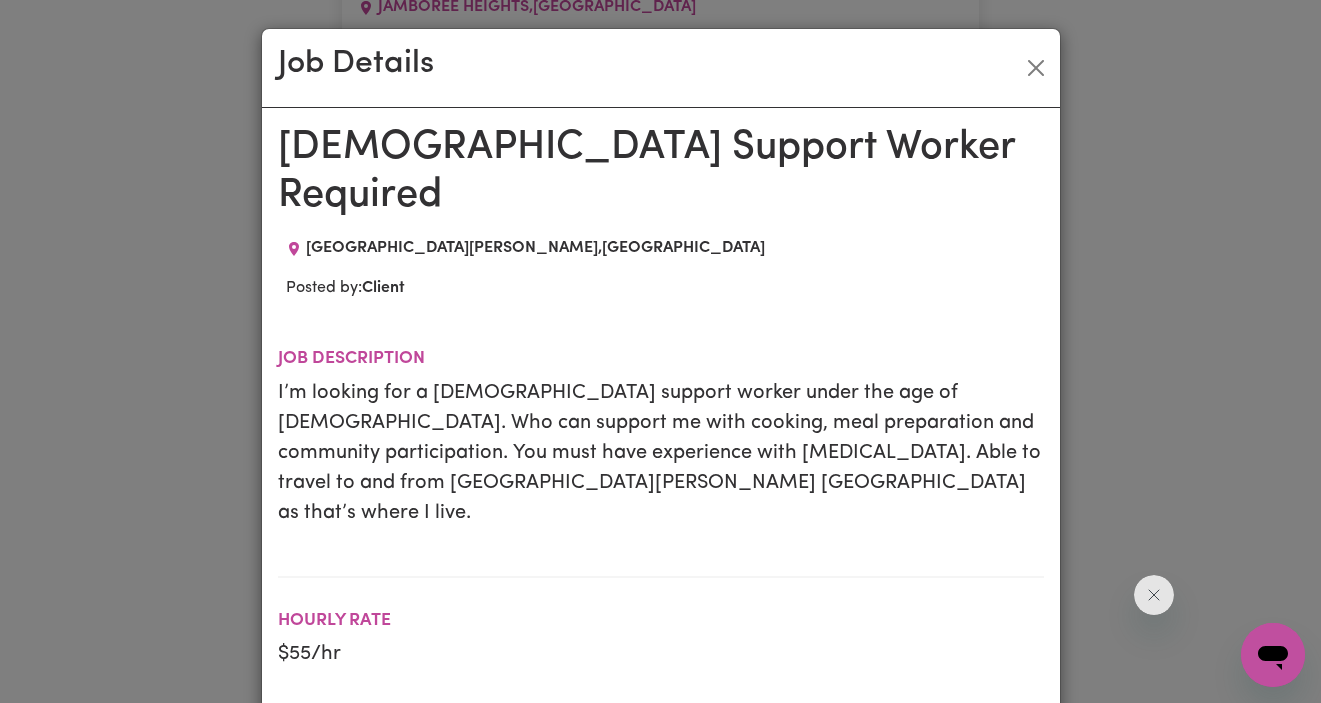 scroll, scrollTop: 27, scrollLeft: 0, axis: vertical 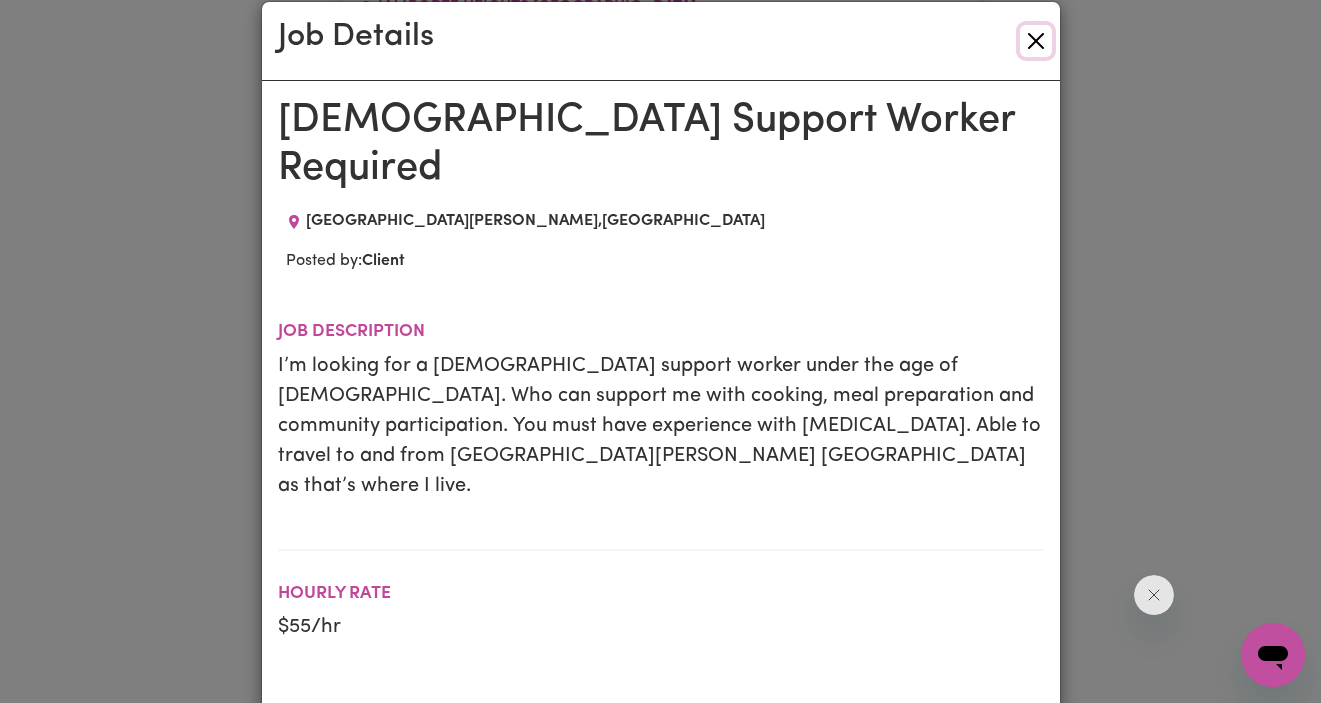 click at bounding box center [1036, 41] 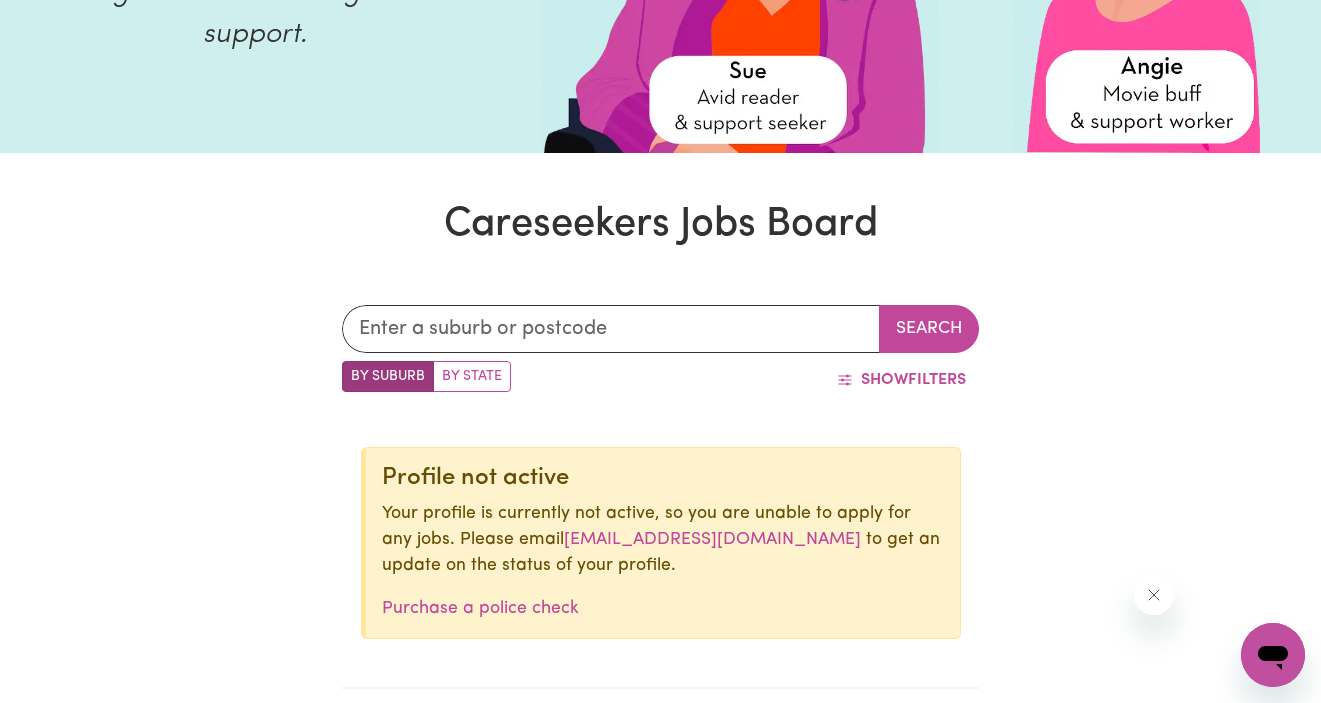scroll, scrollTop: 607, scrollLeft: 0, axis: vertical 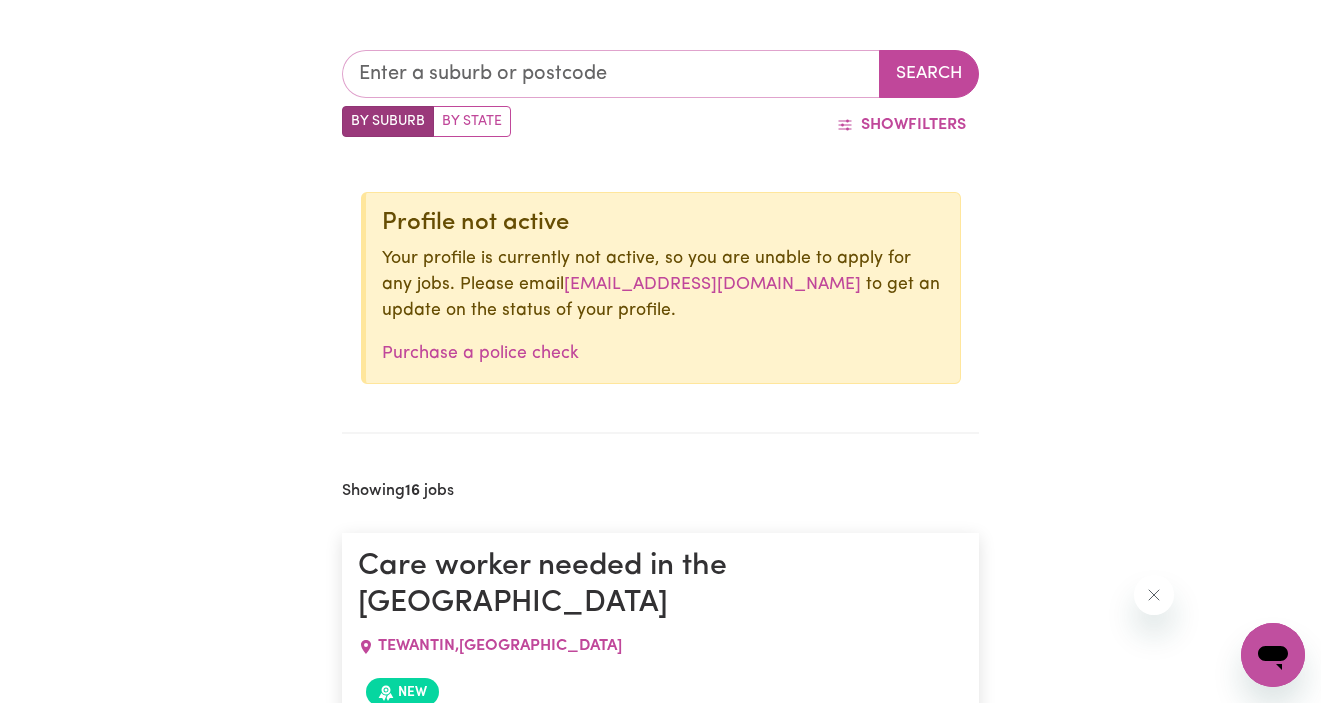 click at bounding box center (611, 74) 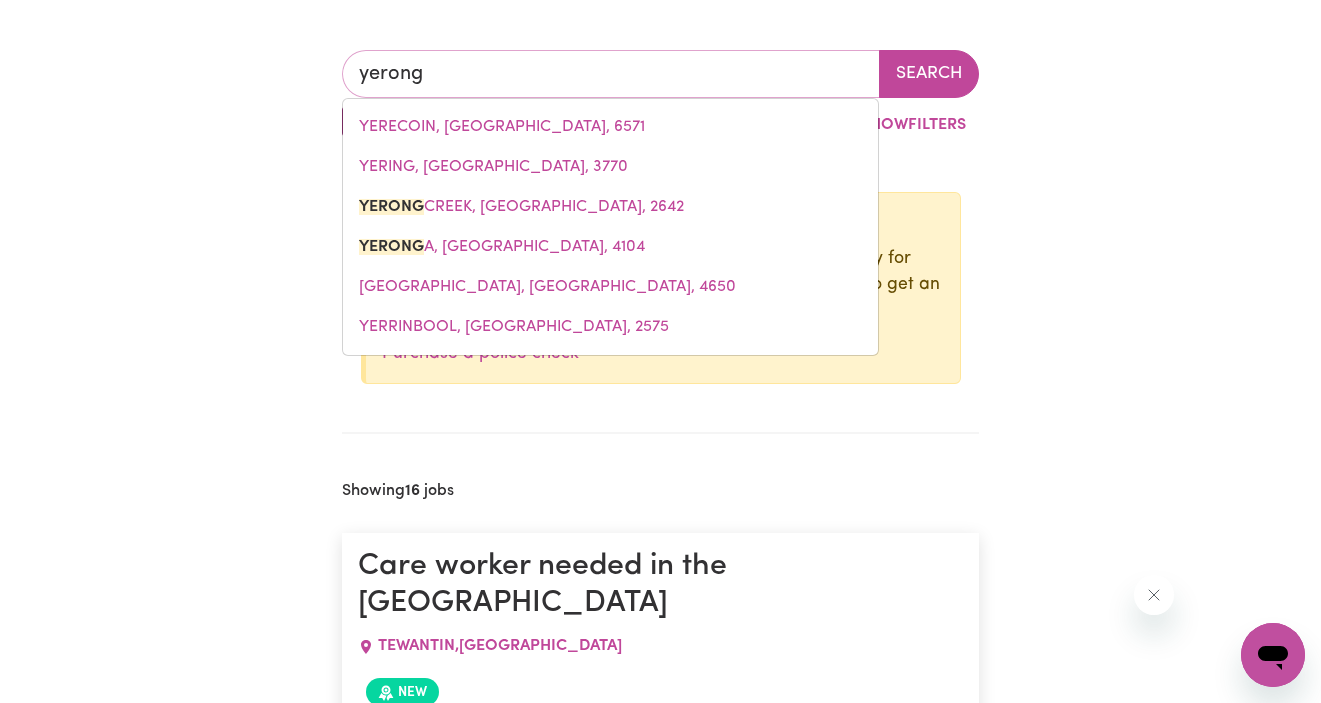 type on "yeronga" 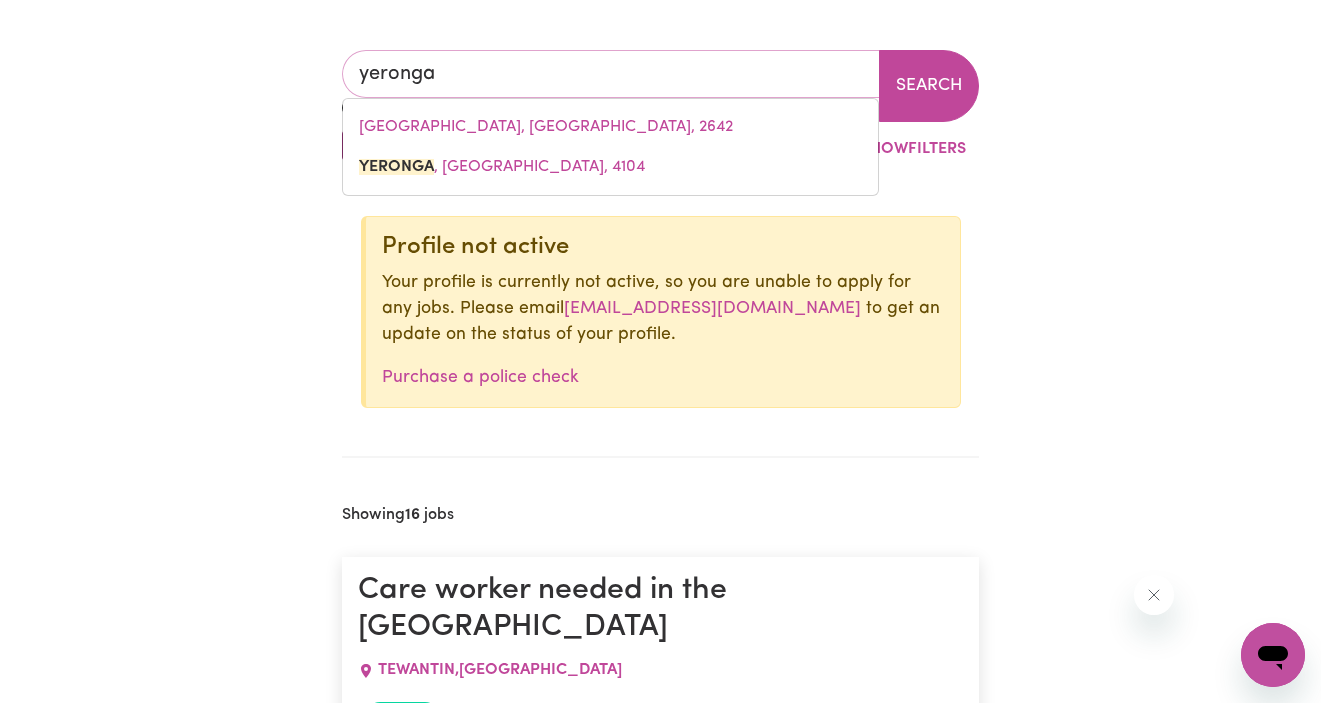 type on "[GEOGRAPHIC_DATA], [GEOGRAPHIC_DATA], 4104" 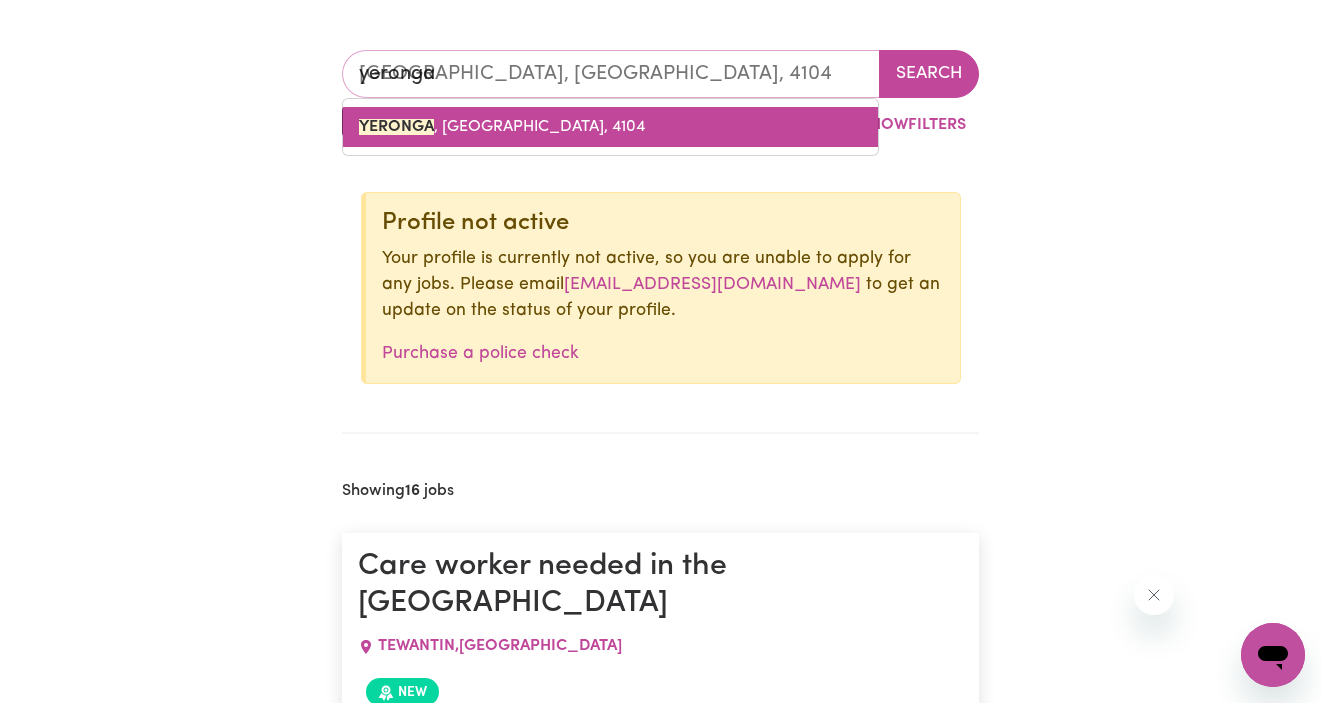 click on "[GEOGRAPHIC_DATA] , [GEOGRAPHIC_DATA], 4104" at bounding box center (502, 127) 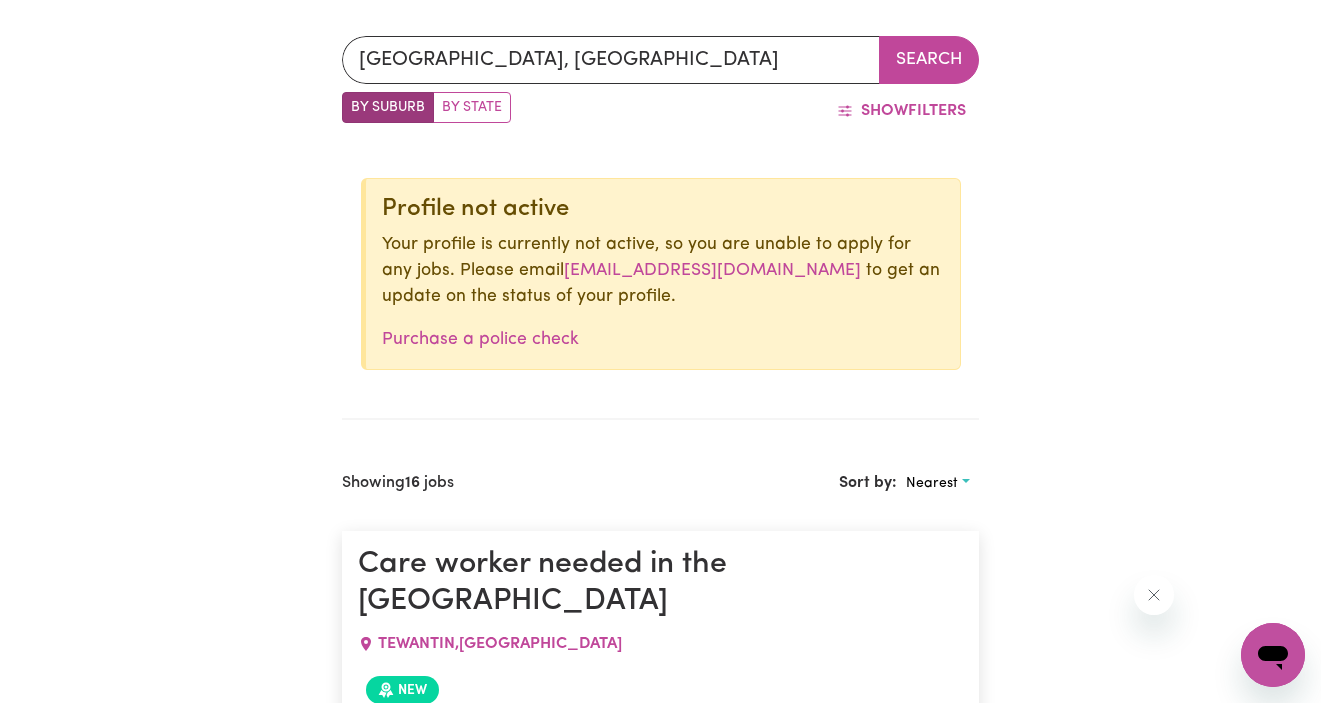 scroll, scrollTop: 582, scrollLeft: 0, axis: vertical 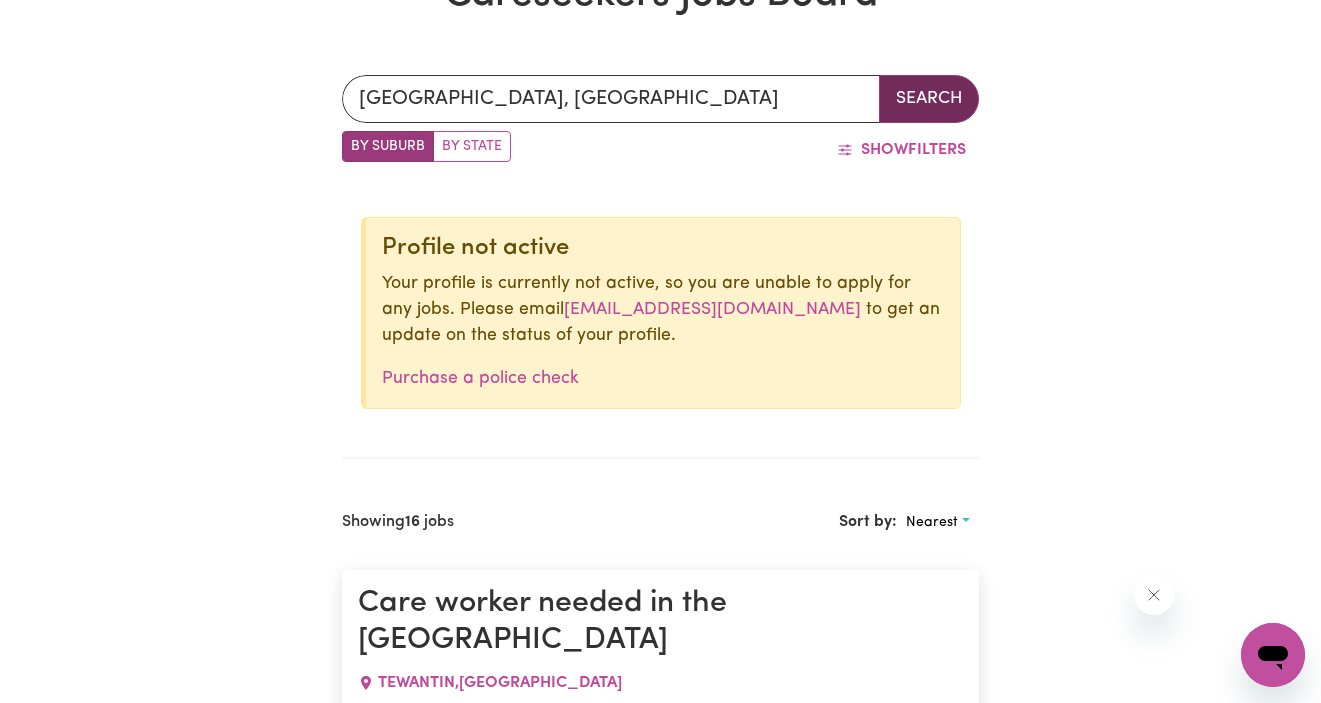 click on "Search" at bounding box center (929, 99) 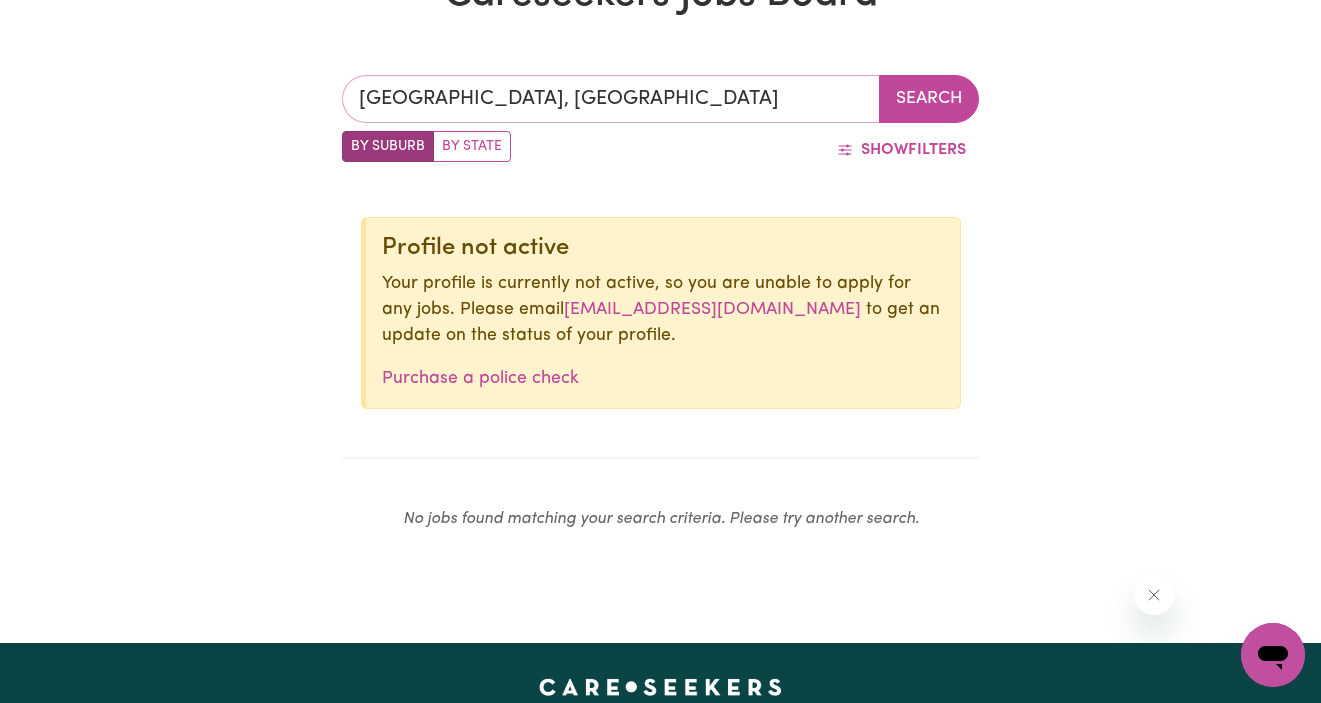type on "[GEOGRAPHIC_DATA], [GEOGRAPHIC_DATA], 4104" 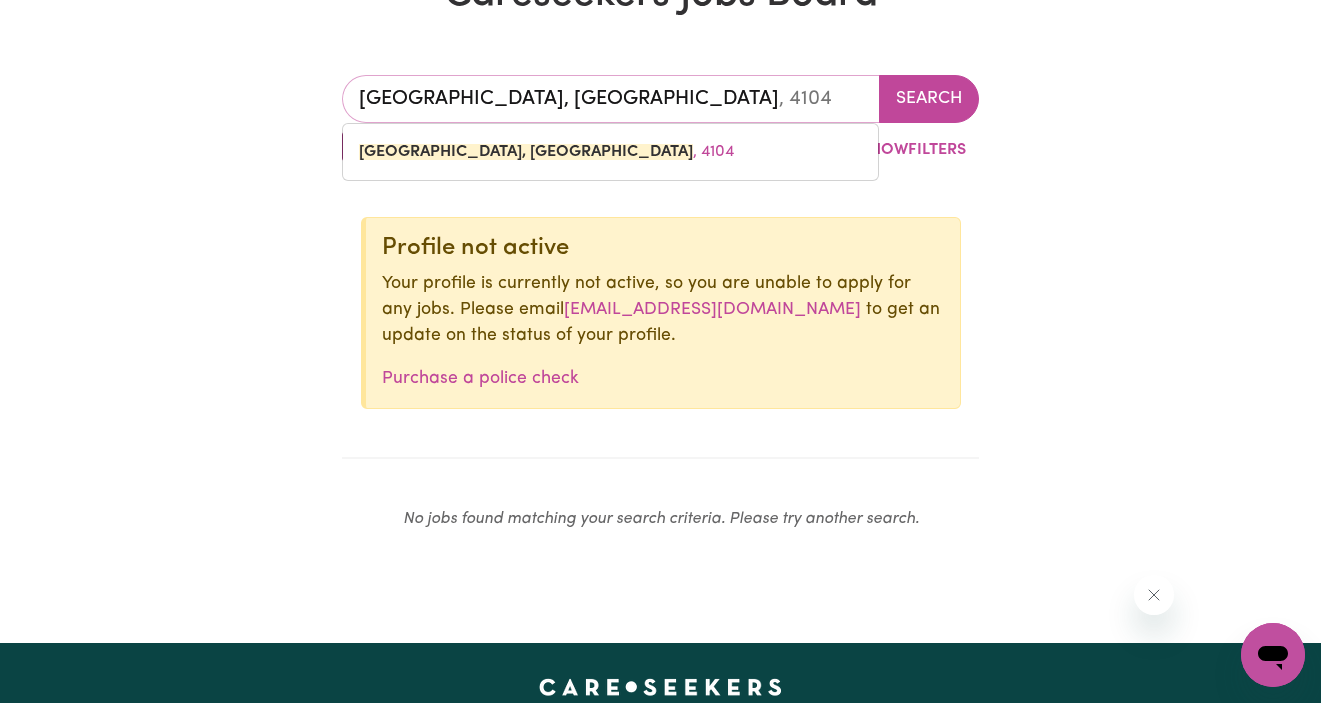 click on "[GEOGRAPHIC_DATA], [GEOGRAPHIC_DATA]" at bounding box center [611, 99] 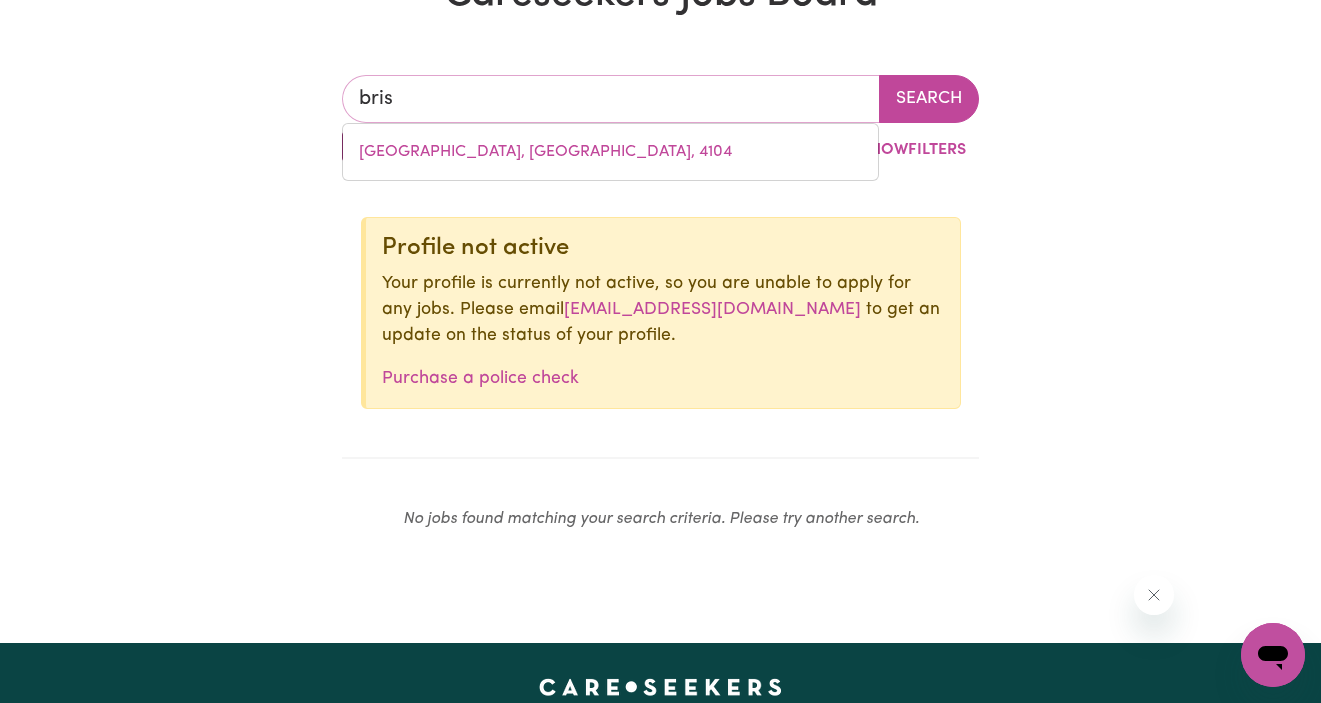 type on "brisb" 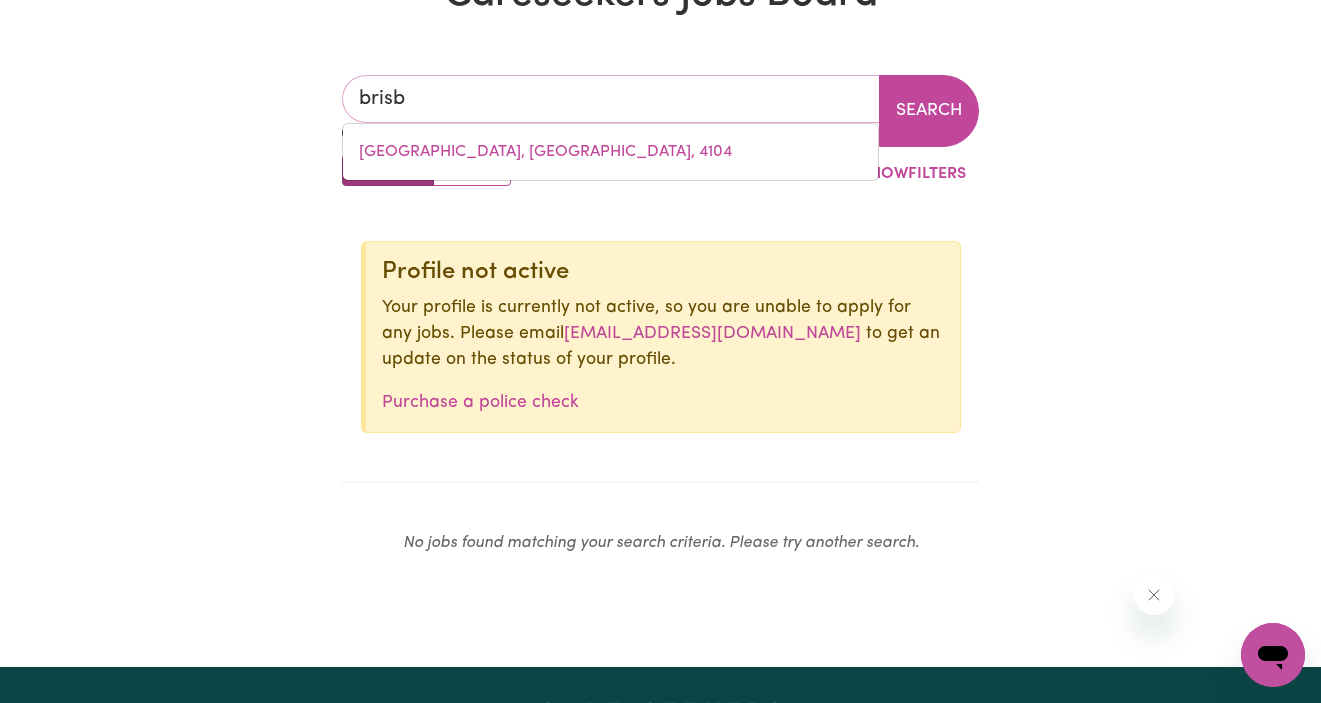 type on "brisbANE [GEOGRAPHIC_DATA], [GEOGRAPHIC_DATA], 4000" 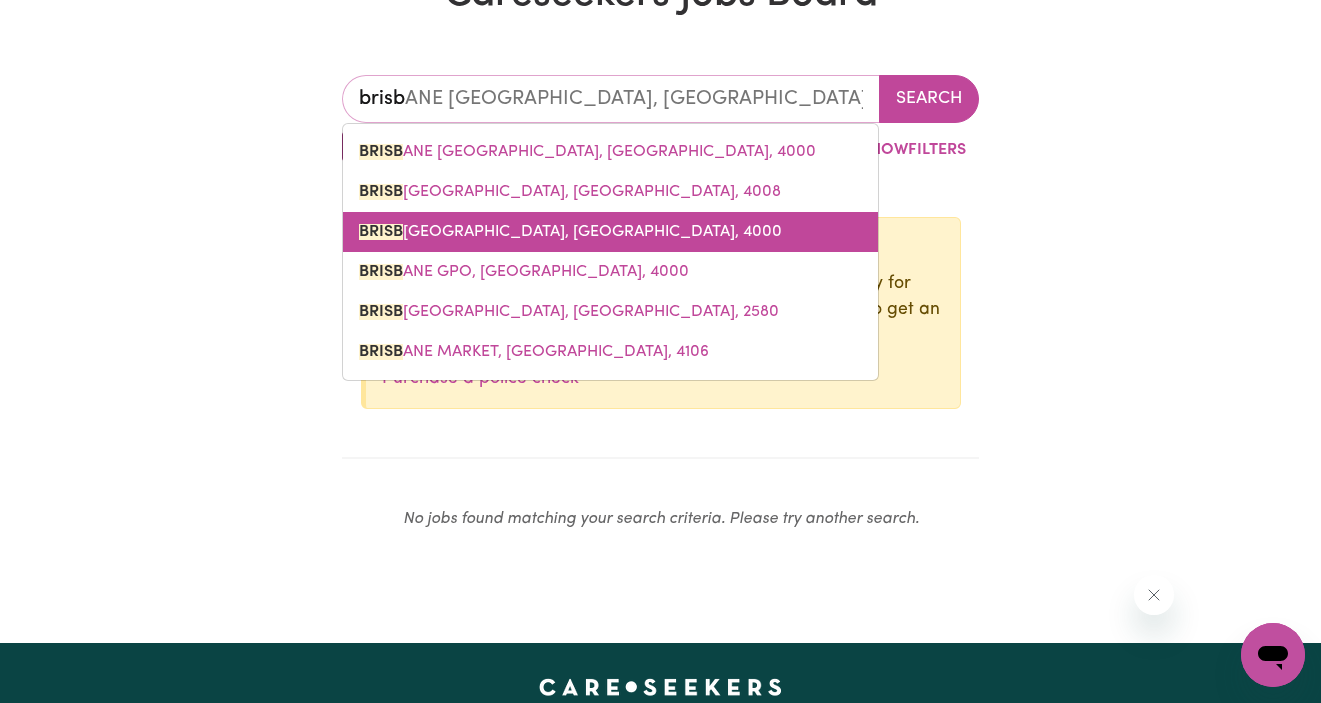 click on "BRISB [GEOGRAPHIC_DATA], [GEOGRAPHIC_DATA], 4000" at bounding box center (570, 232) 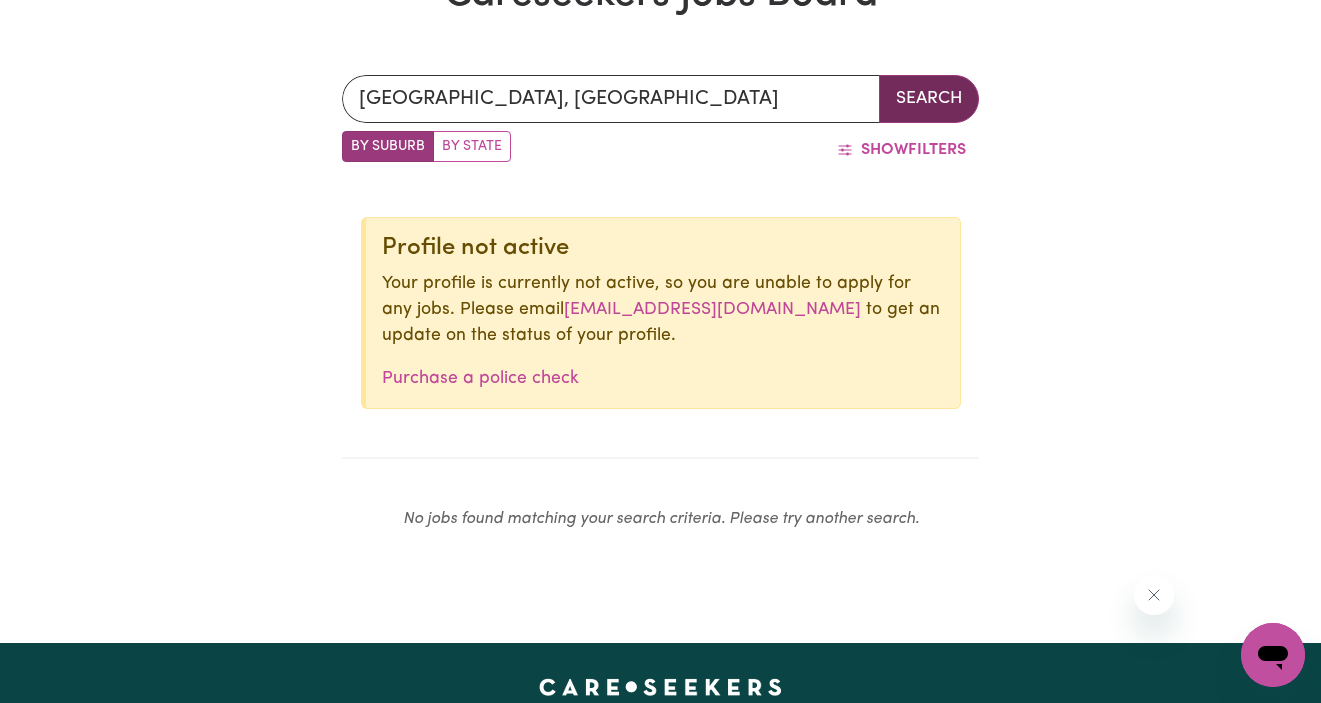 click on "Search" at bounding box center (929, 99) 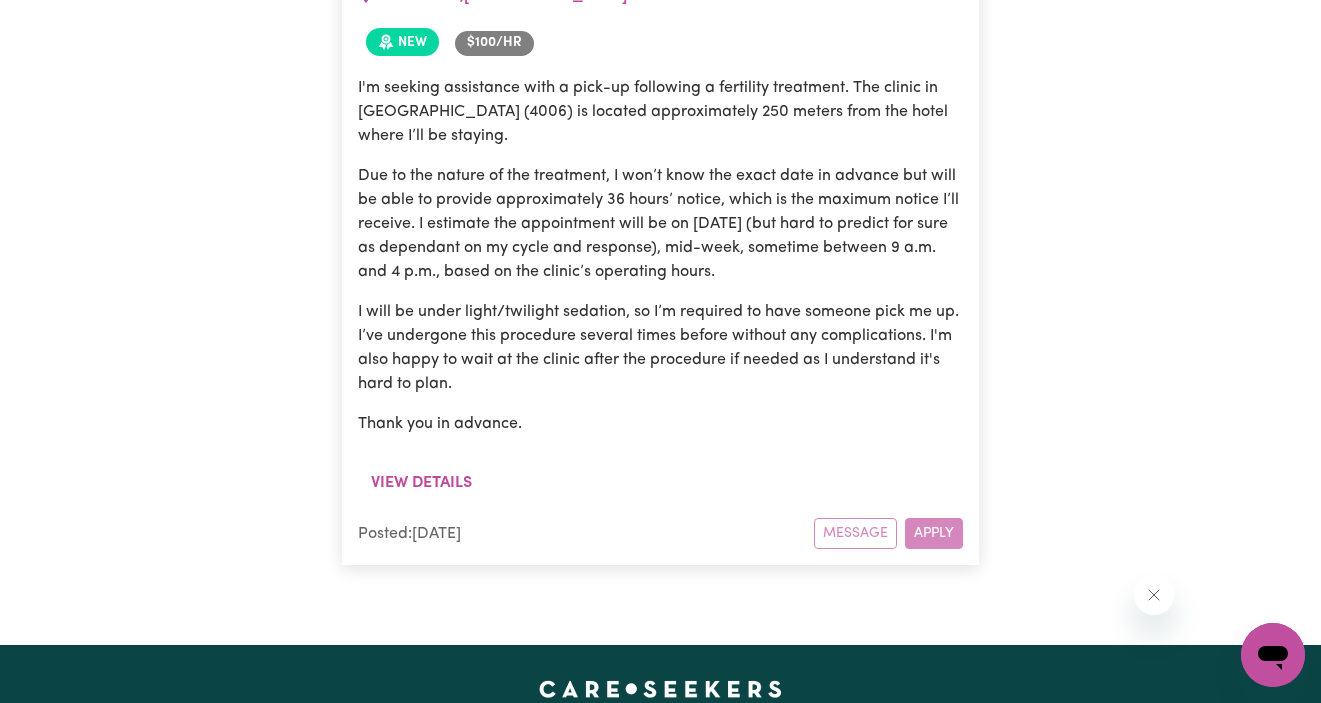 scroll, scrollTop: 1281, scrollLeft: 0, axis: vertical 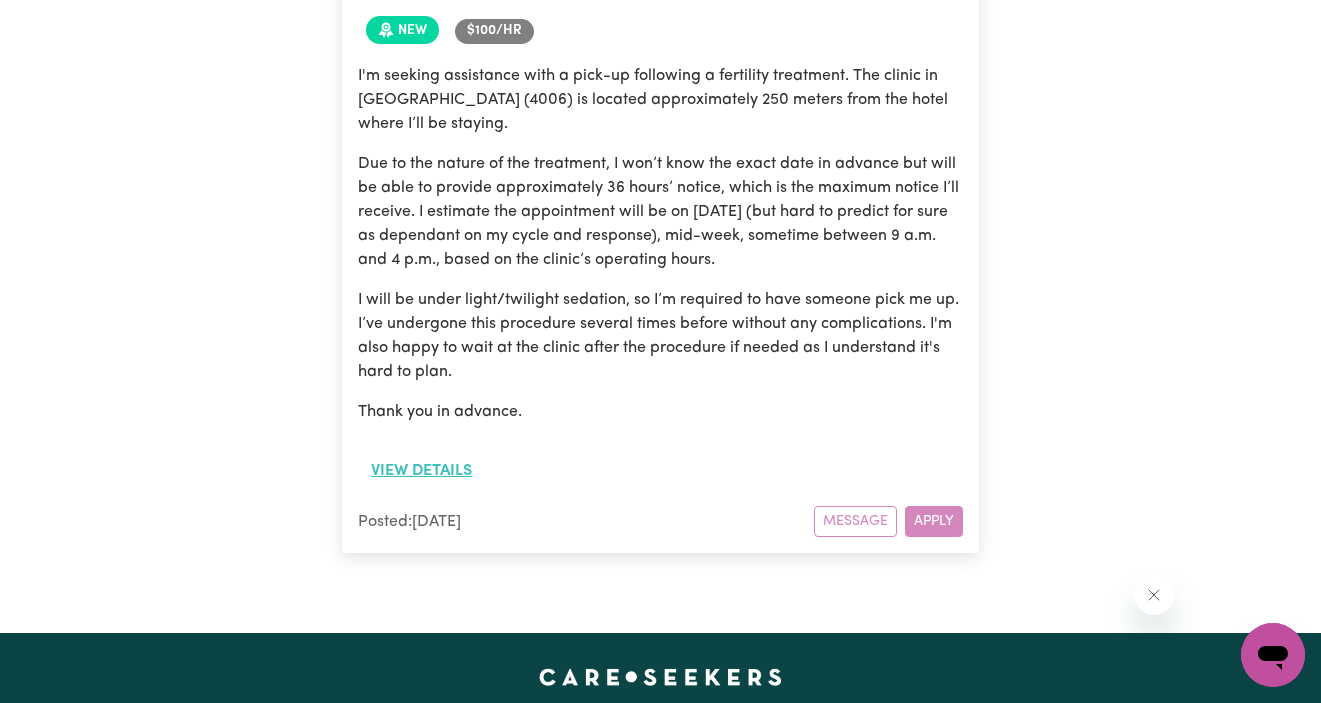 click on "View details" at bounding box center (421, 471) 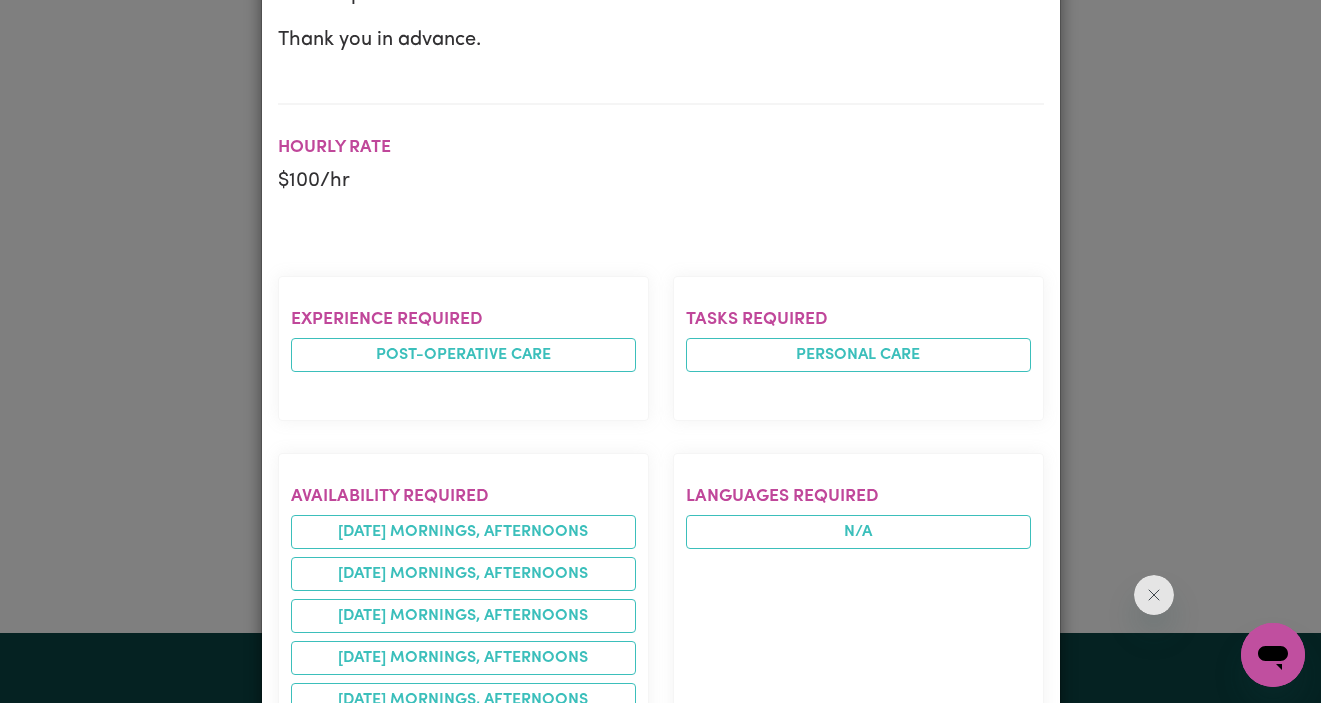 scroll, scrollTop: 772, scrollLeft: 0, axis: vertical 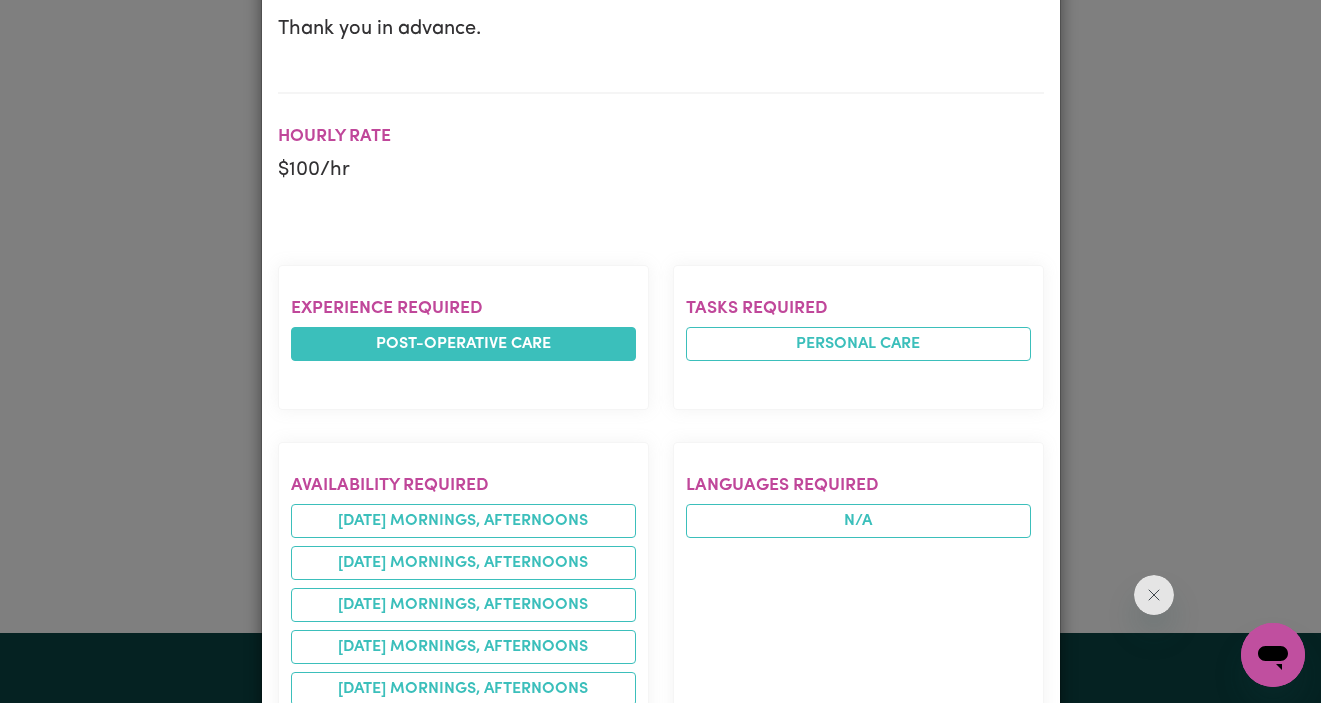 click on "Post-operative care" at bounding box center (463, 344) 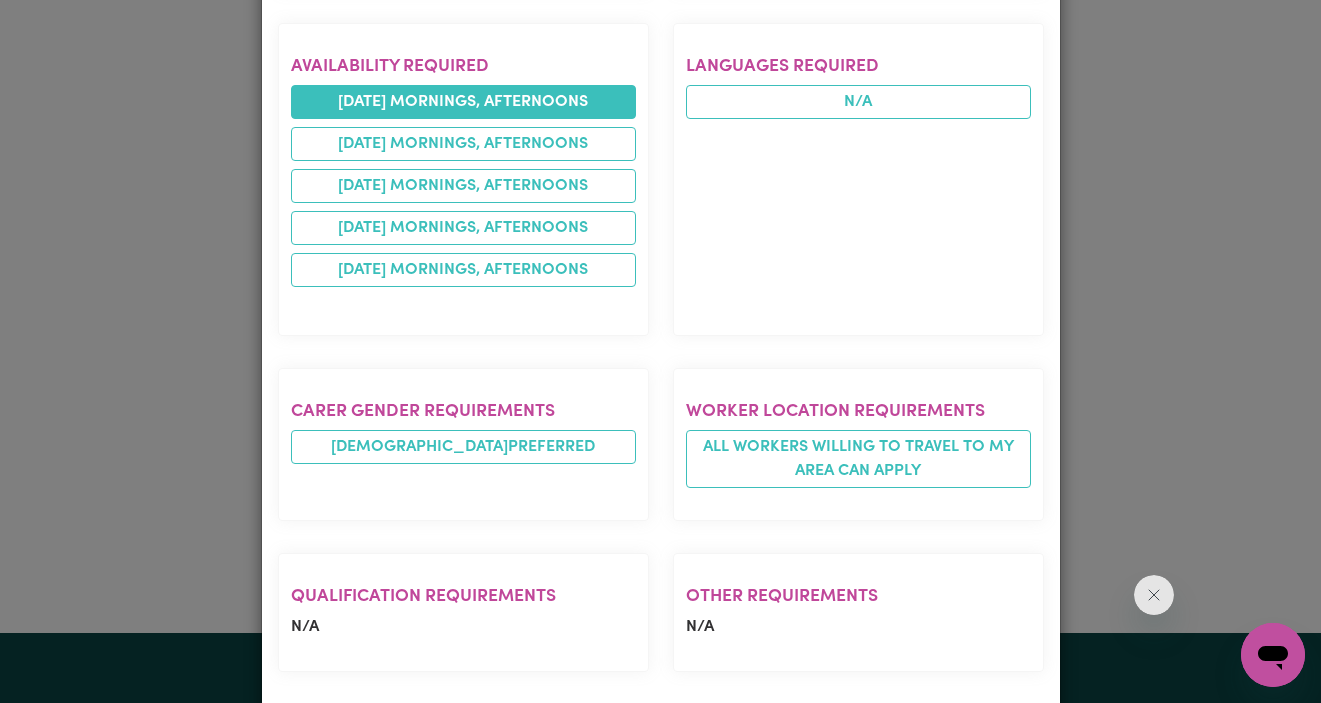 scroll, scrollTop: 1182, scrollLeft: 0, axis: vertical 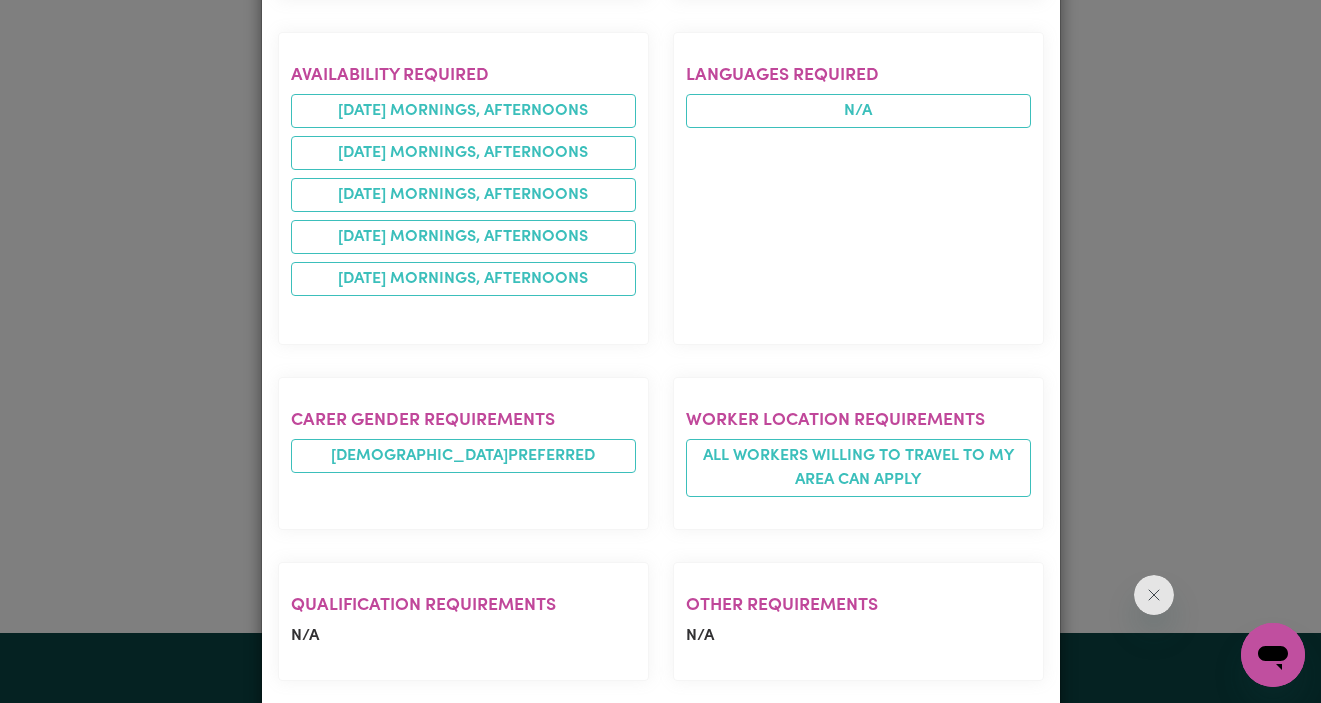 click on "[DATE] mornings, afternoons [DATE] mornings, afternoons [DATE] mornings, afternoons [DATE] mornings, afternoons [DATE] mornings, afternoons" at bounding box center [463, 195] 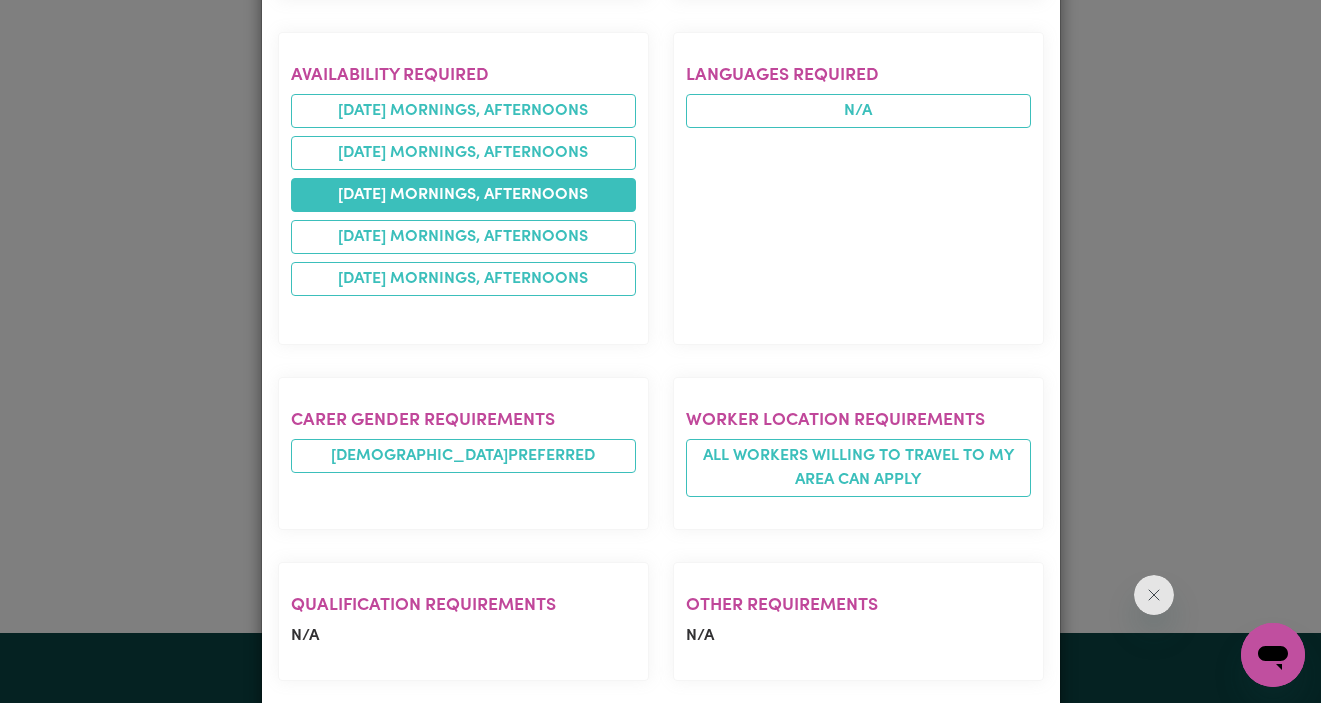 click on "[DATE] mornings, afternoons" at bounding box center (463, 195) 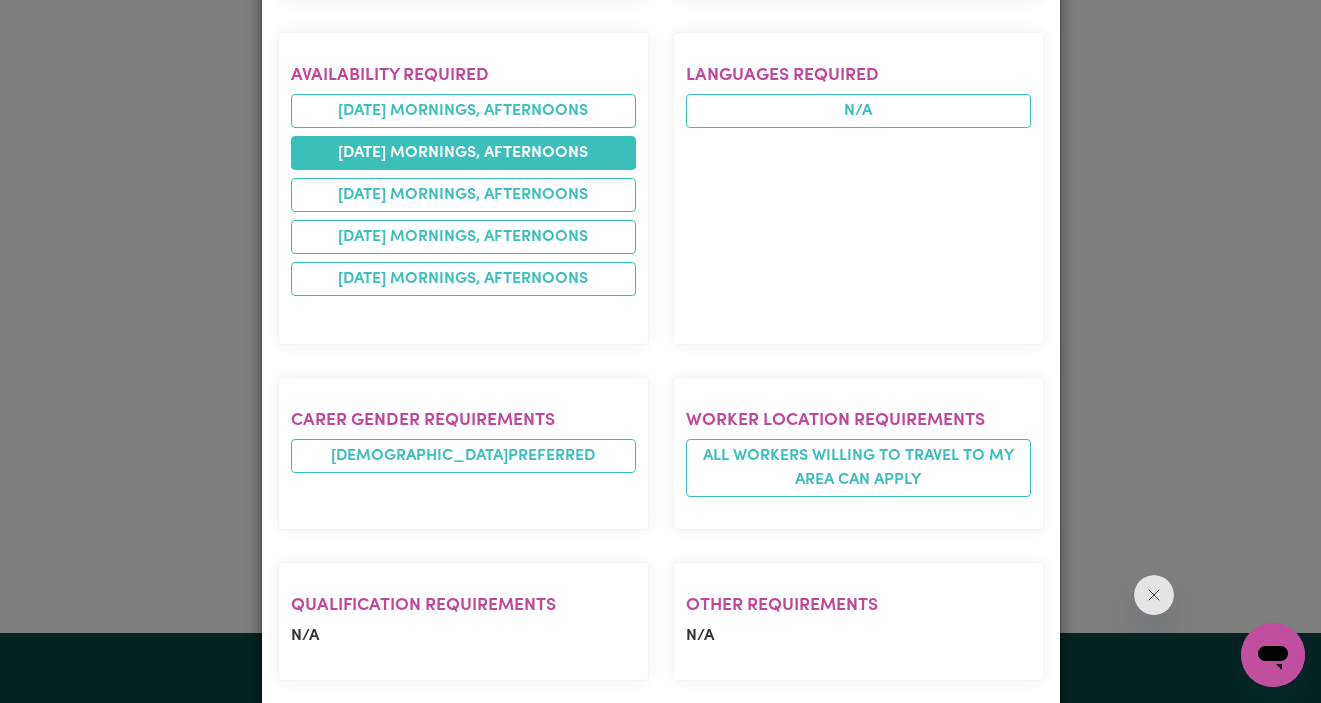 click on "[DATE] mornings, afternoons" at bounding box center [463, 153] 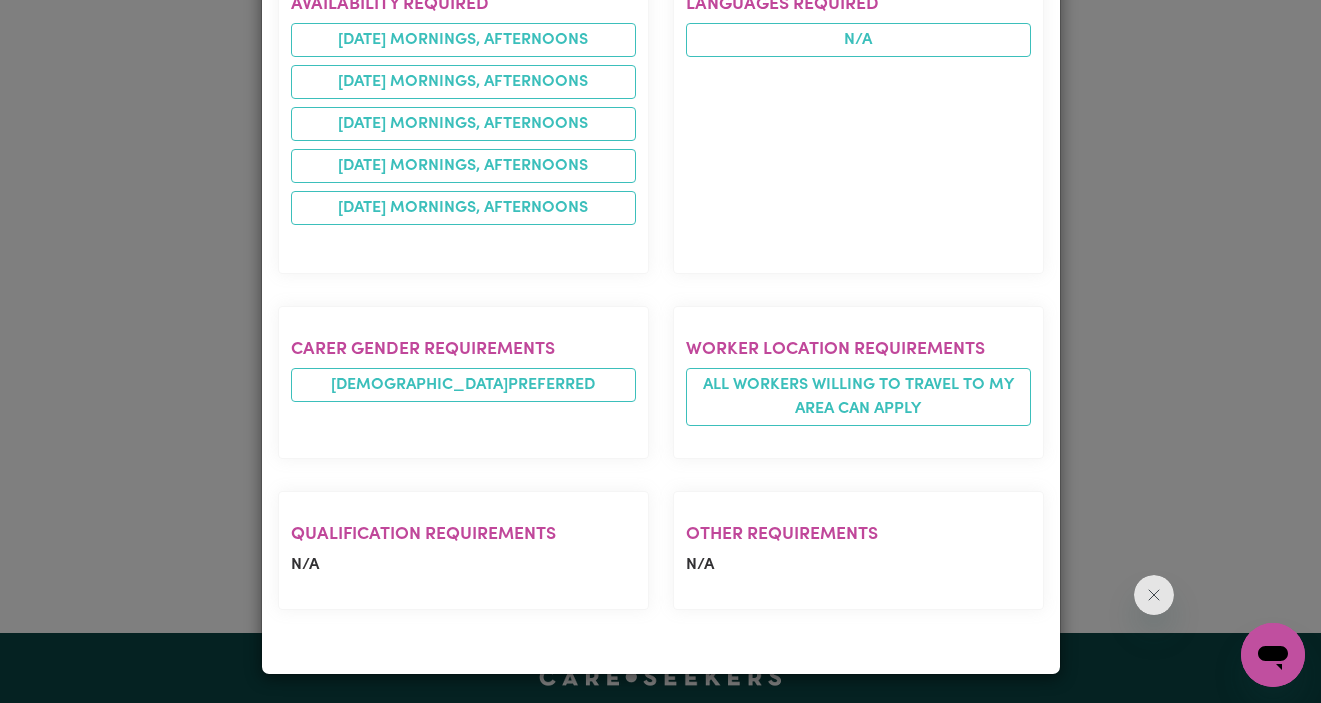 scroll, scrollTop: 1253, scrollLeft: 0, axis: vertical 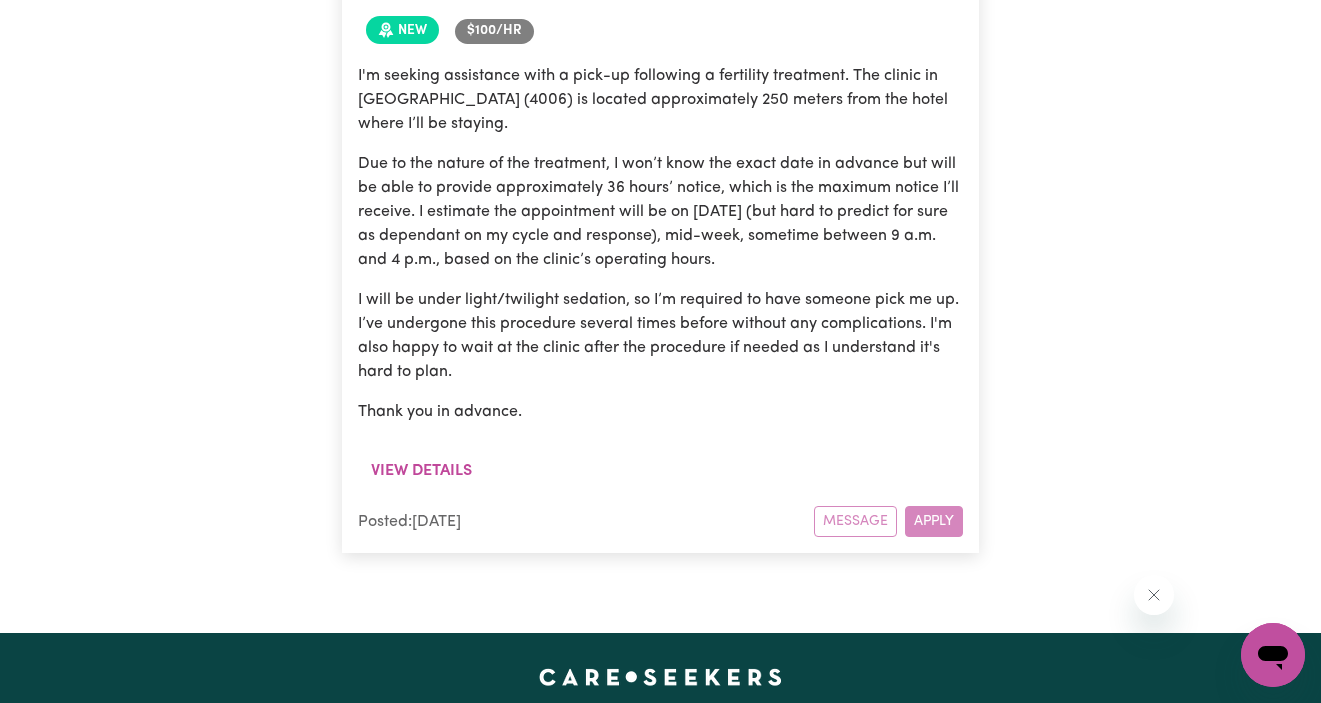 click on "Message Apply" at bounding box center [888, 521] 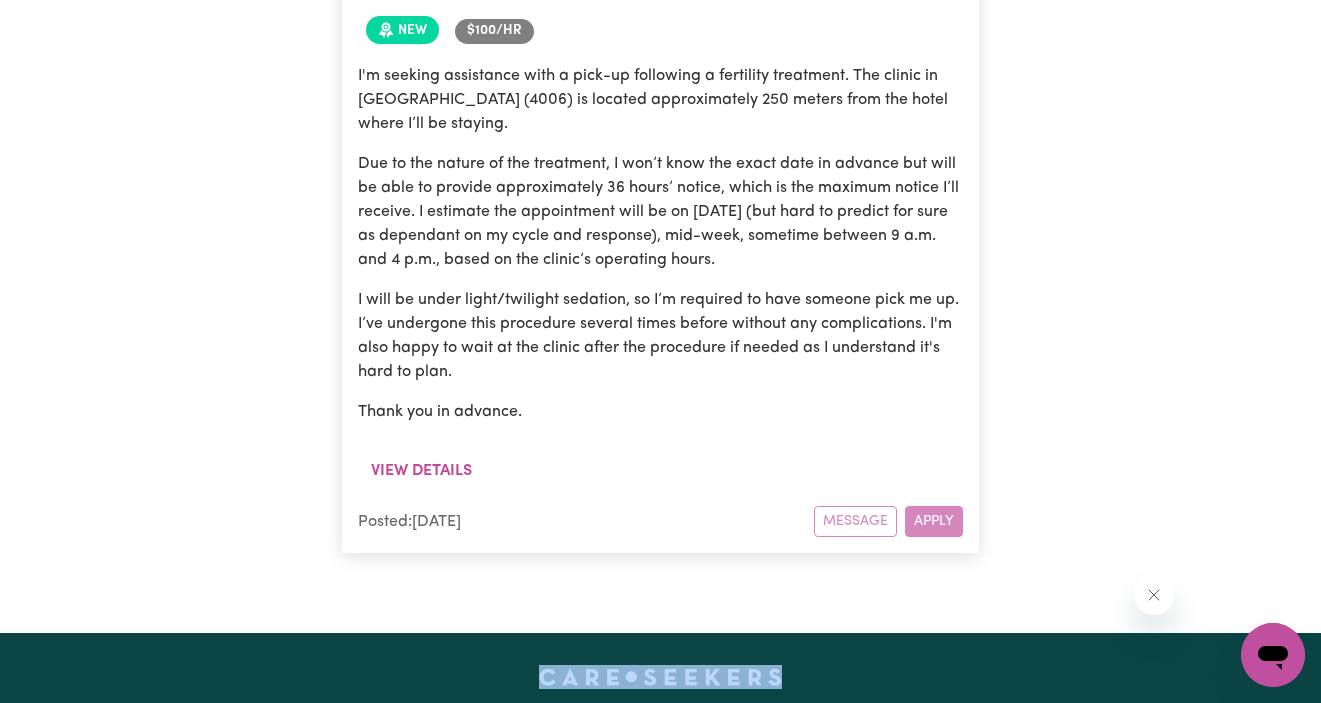 click on "Message Apply" at bounding box center [888, 521] 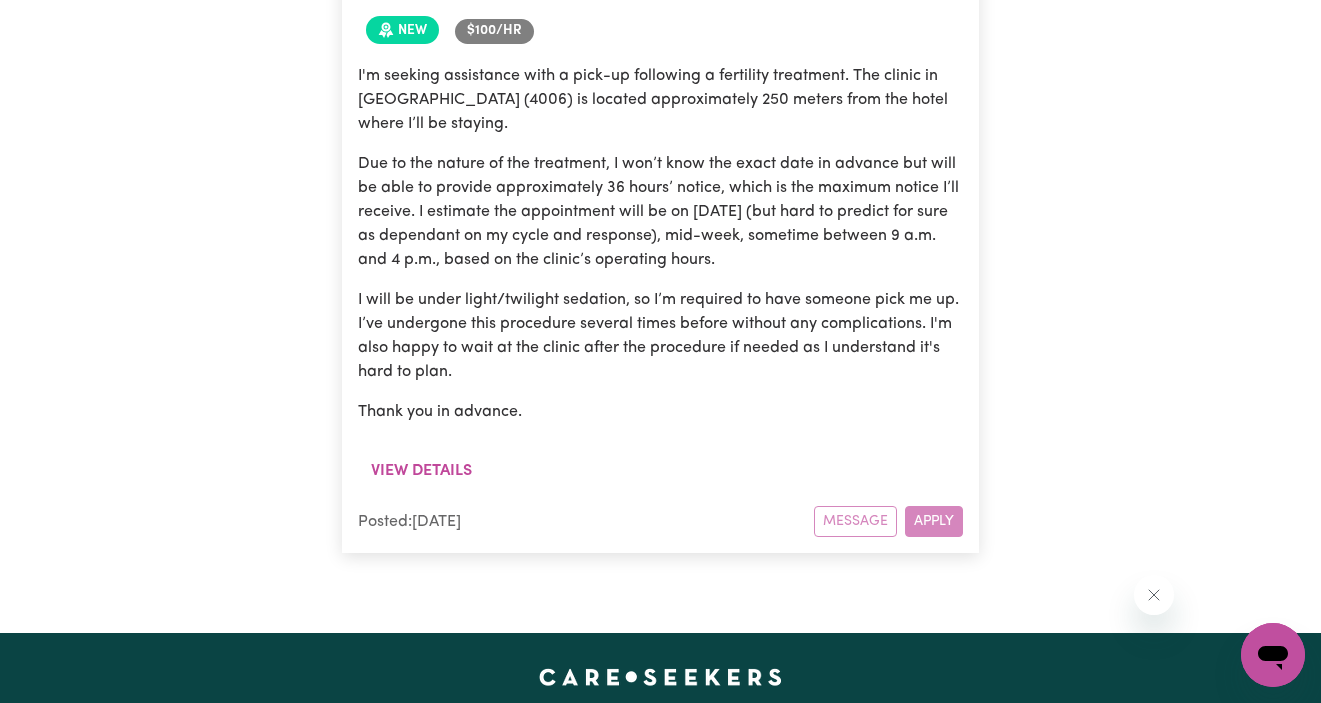 click on "[GEOGRAPHIC_DATA], [GEOGRAPHIC_DATA] Search By Suburb By State Show  Filters Profile not active Your profile is currently not active, so you are unable to apply for any jobs. Please email  [EMAIL_ADDRESS][DOMAIN_NAME]   to get an update on the status of your profile. Purchase a police check Showing  1   job Sort by:  Nearest Pick-Up Request After Fertility Treatment (Hotel 250m from Clinic) [GEOGRAPHIC_DATA] ,  [GEOGRAPHIC_DATA] New $ 100 /hr I'm seeking assistance with a pick-up following a fertility treatment. The clinic in [GEOGRAPHIC_DATA] (4006) is located approximately 250 meters from the hotel where I’ll be staying. Due to the nature of the treatment, I won’t know the exact date in advance but will be able to provide approximately 36 hours’ notice, which is the maximum notice I’ll receive. I estimate the appointment will be on [DATE] (but hard to predict for sure as dependant on my cycle and response), mid-week, sometime between 9 a.m. and 4 p.m., based on the clinic’s operating hours. Thank you in advance.  View details" at bounding box center [660, -44] 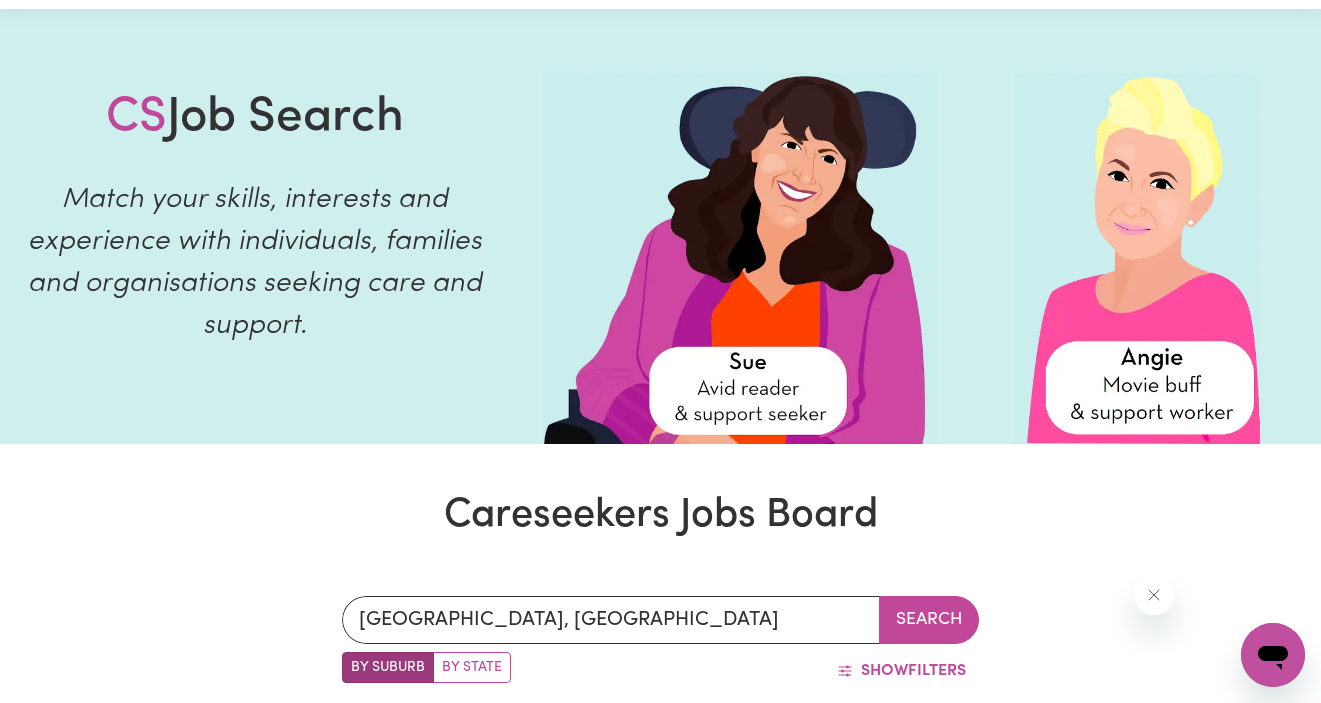 scroll, scrollTop: 0, scrollLeft: 0, axis: both 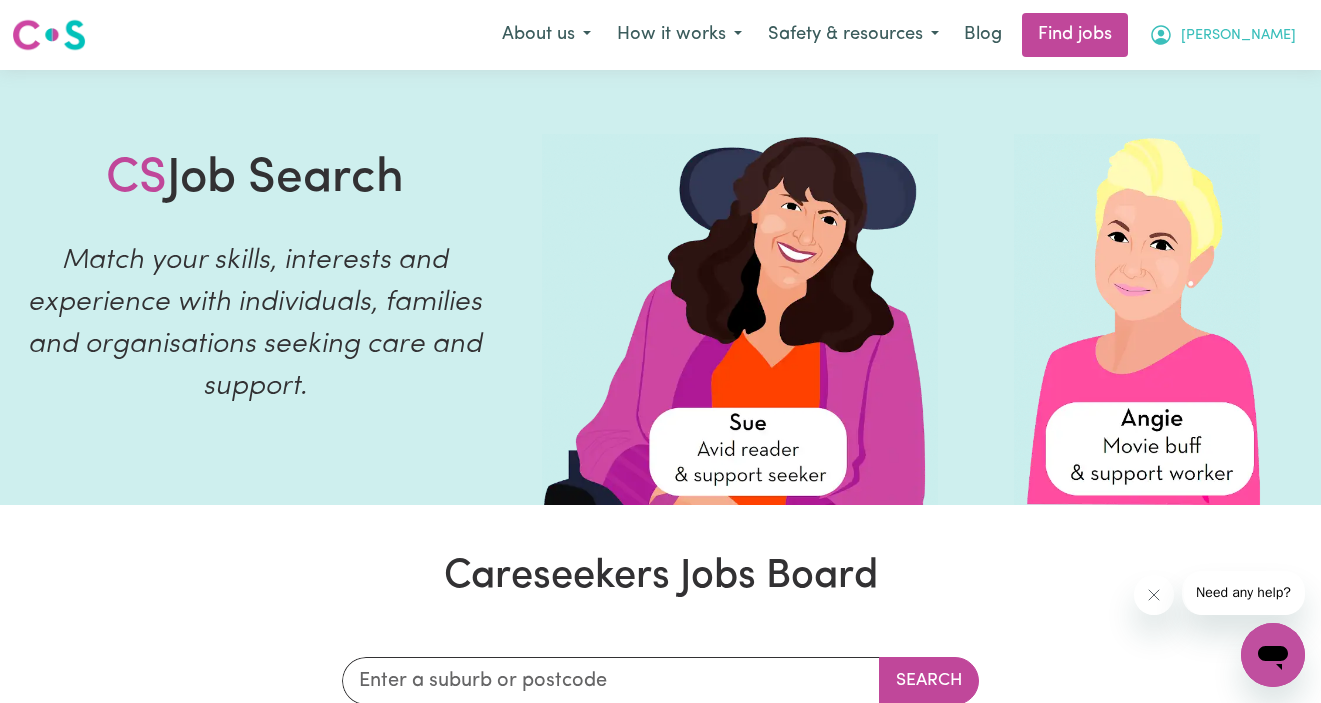 click on "[PERSON_NAME]" at bounding box center [1238, 36] 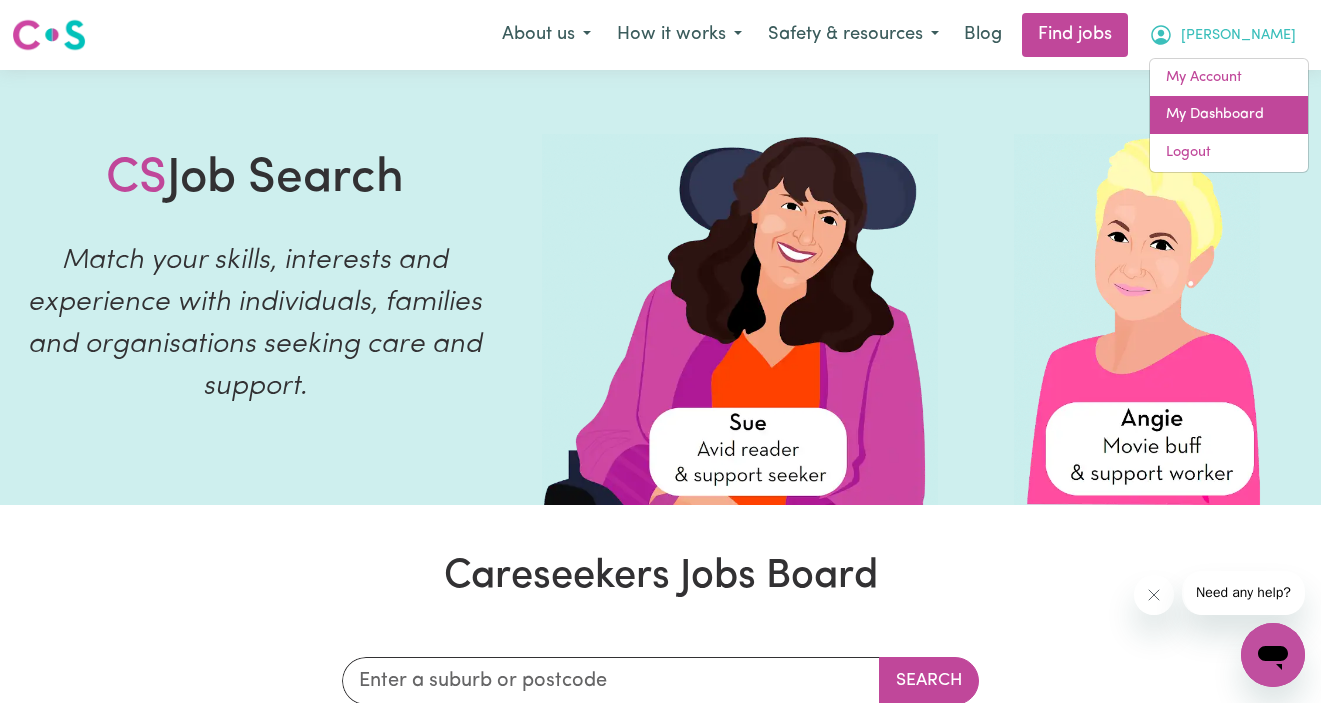 click on "My Dashboard" at bounding box center (1229, 115) 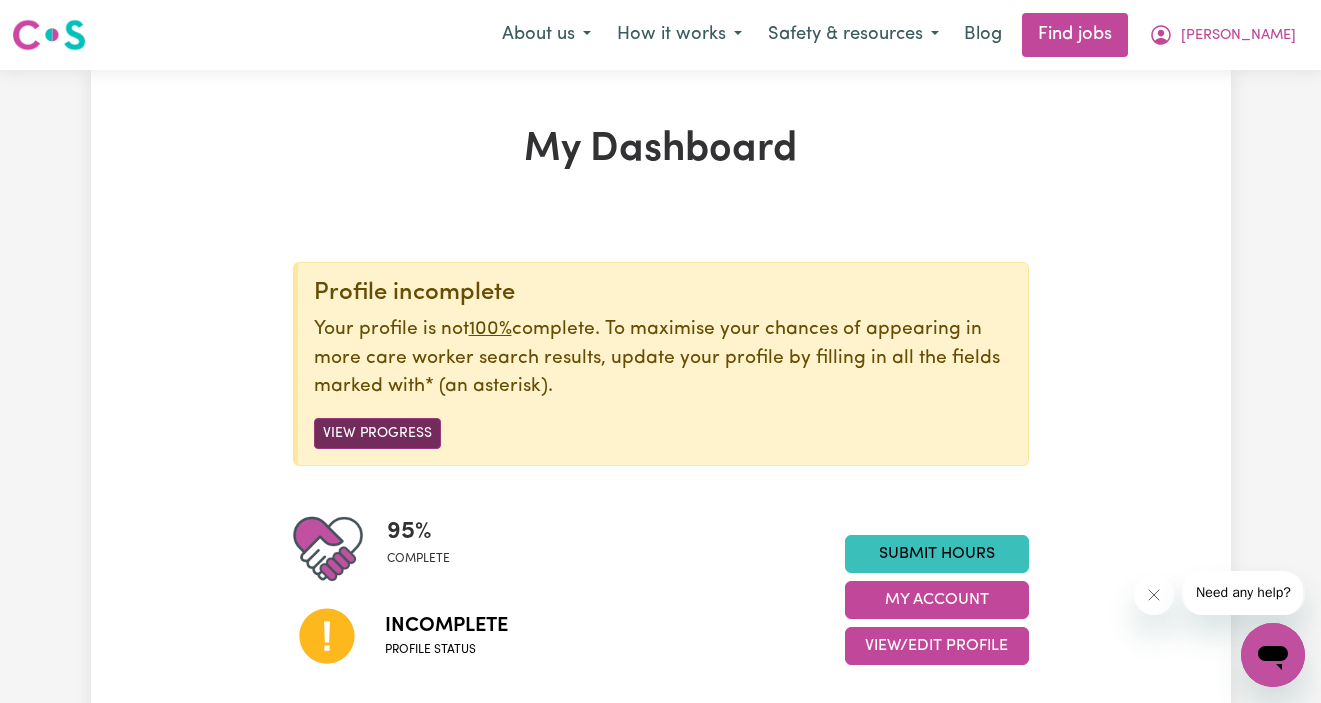 click on "View Progress" at bounding box center (377, 433) 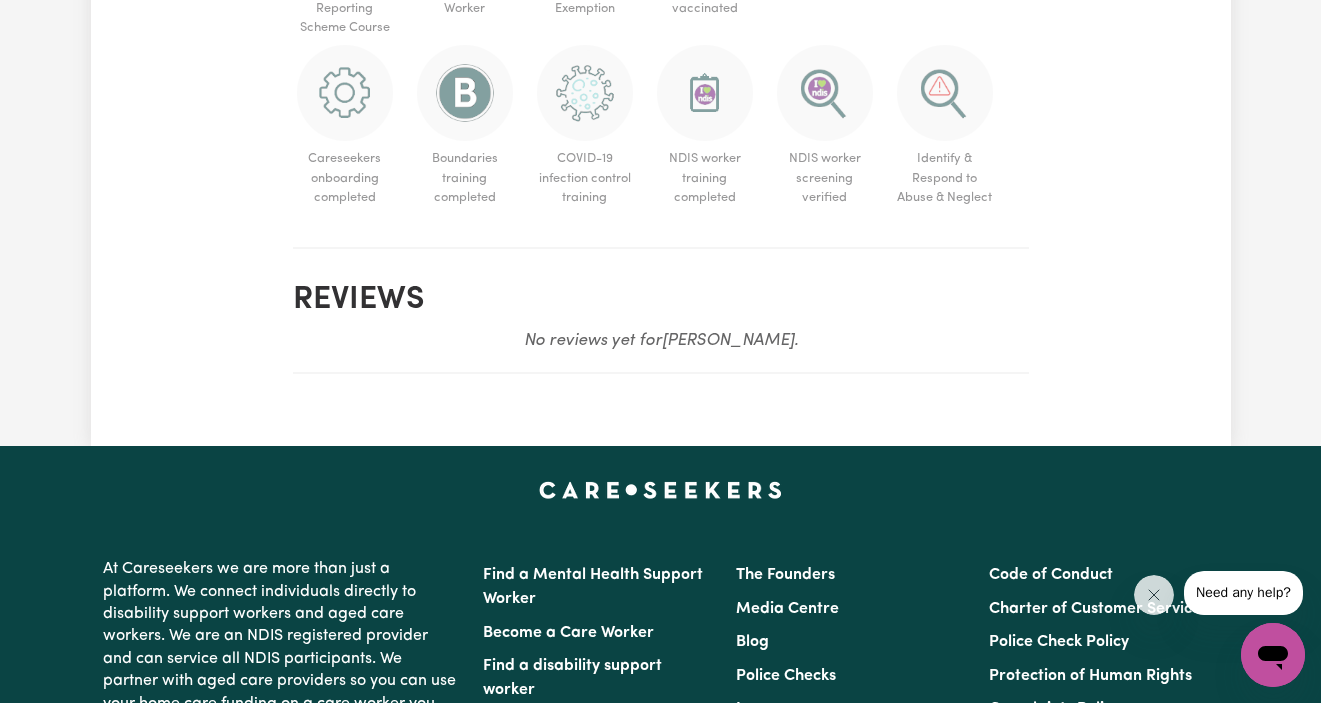scroll, scrollTop: 1772, scrollLeft: 0, axis: vertical 